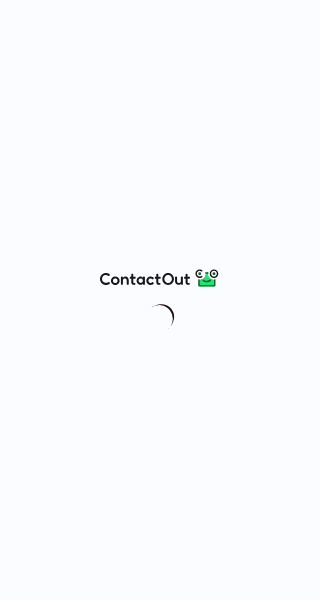 scroll, scrollTop: 0, scrollLeft: 0, axis: both 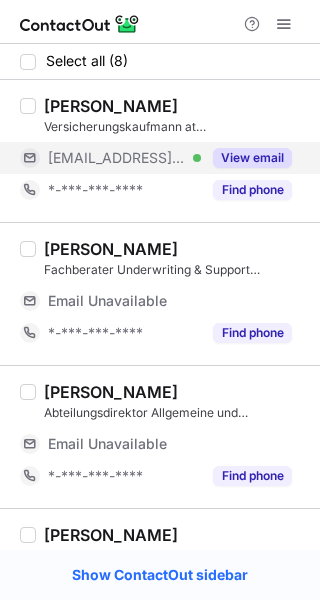 click on "View email" at bounding box center (252, 158) 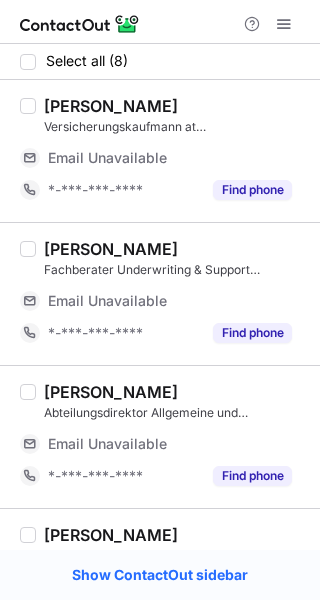 click on "David Paradies Fachberater Underwriting & Support Firmenkunden at Öffentliche Oldenburg Email Unavailable Email address *-***-***-**** Find phone" at bounding box center (160, 293) 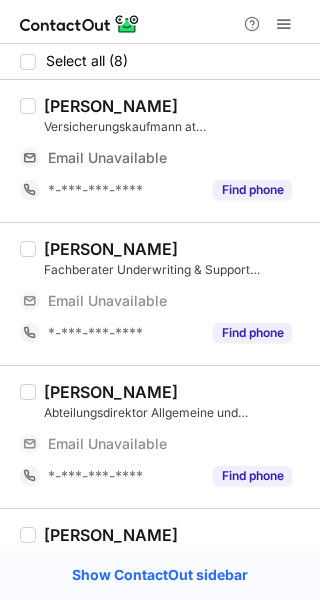 scroll, scrollTop: 443, scrollLeft: 0, axis: vertical 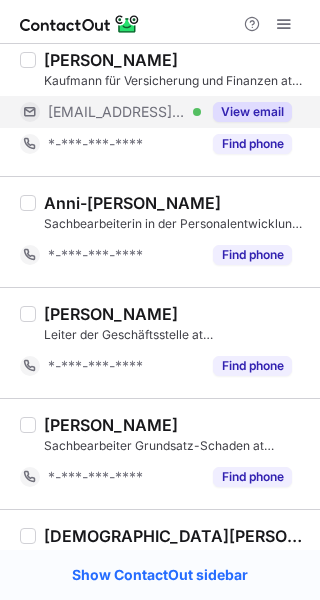 click on "View email" at bounding box center (252, 112) 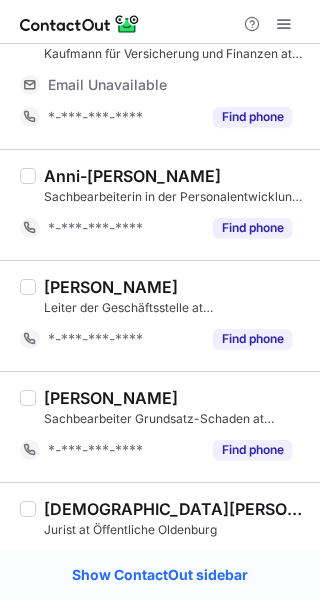 scroll, scrollTop: 480, scrollLeft: 0, axis: vertical 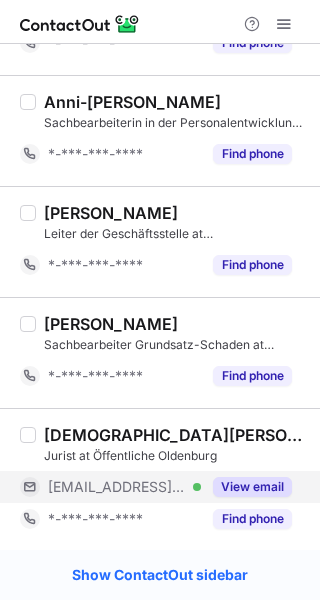click on "View email" at bounding box center [252, 487] 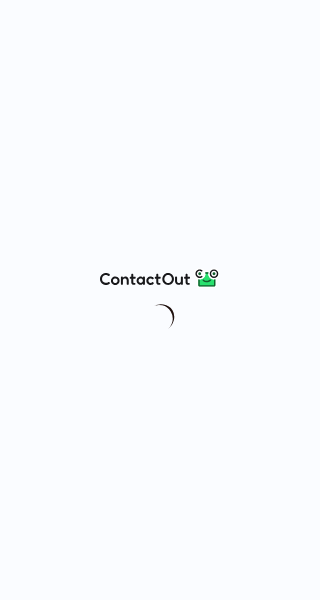 scroll, scrollTop: 0, scrollLeft: 0, axis: both 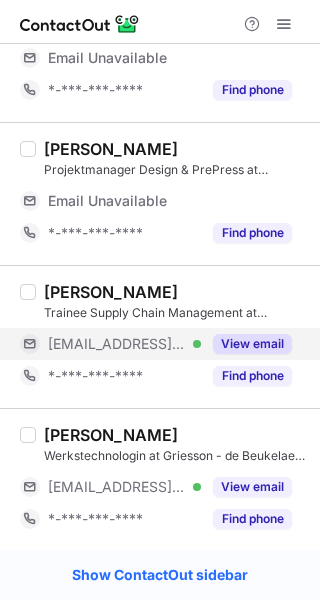 click on "View email" at bounding box center (252, 344) 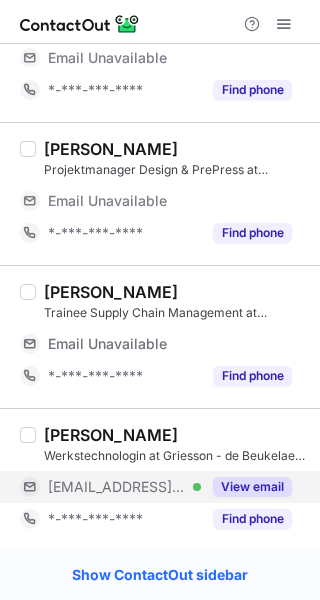 click on "View email" at bounding box center [252, 487] 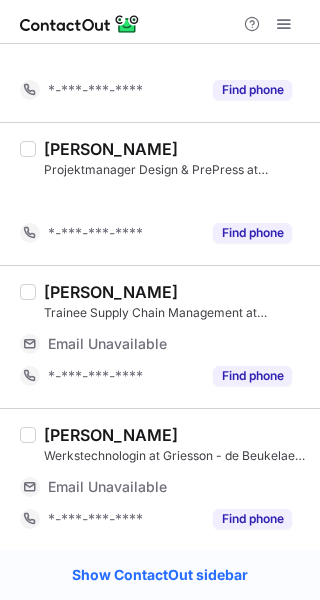 scroll, scrollTop: 147, scrollLeft: 0, axis: vertical 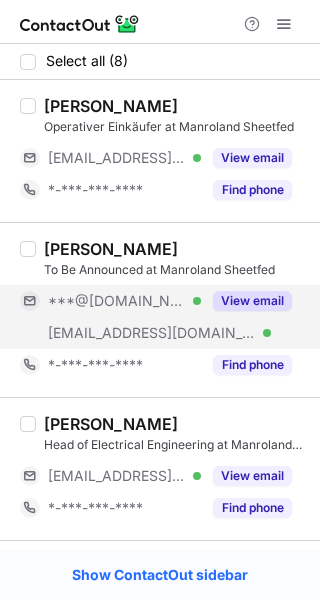 click on "View email" at bounding box center [252, 301] 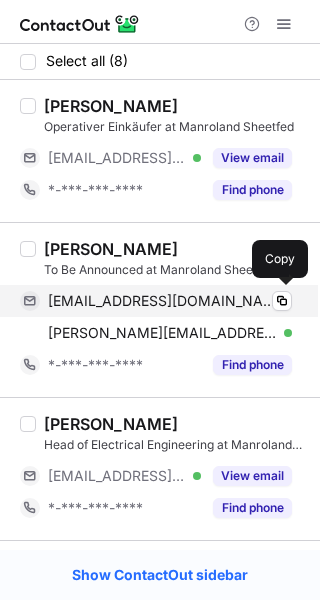 click on "pjcal729@gmail.com" at bounding box center [162, 301] 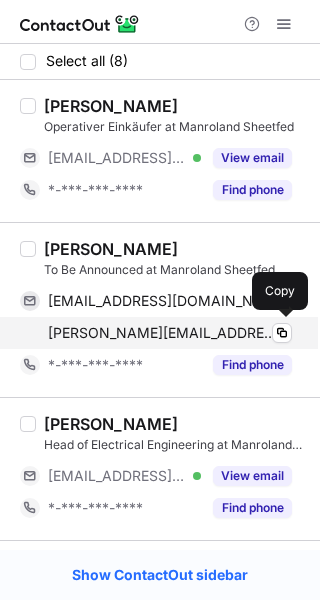 click on "patrick.callahan@manroland.us" at bounding box center (162, 333) 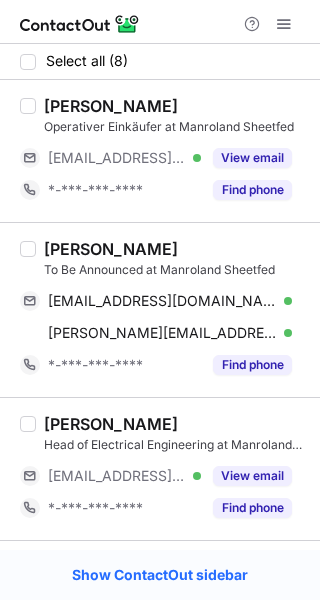 click on "Patrick Callahan" at bounding box center (111, 249) 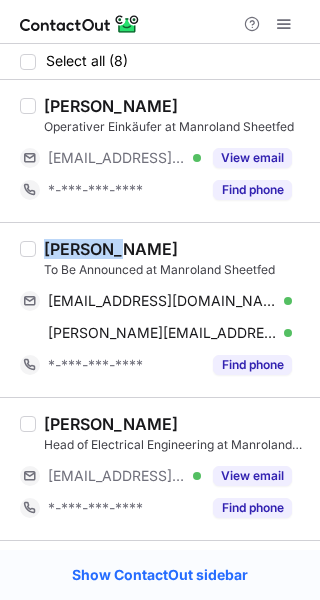click on "Patrick Callahan" at bounding box center (111, 249) 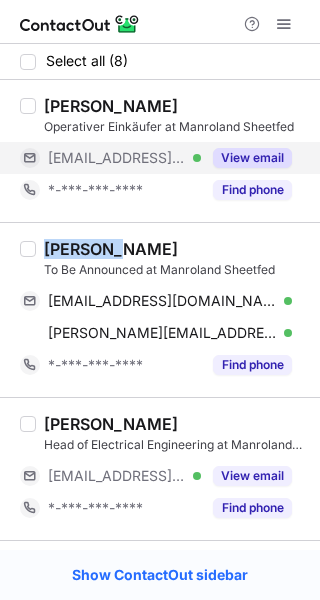 click on "View email" at bounding box center [252, 158] 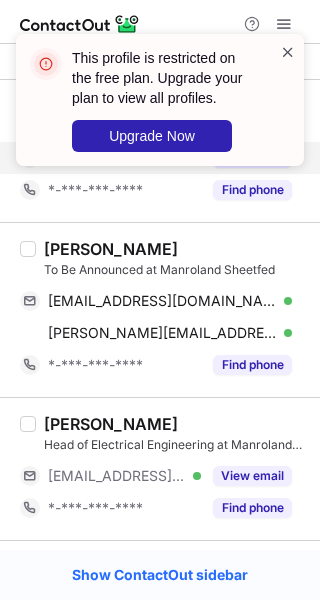click at bounding box center (288, 52) 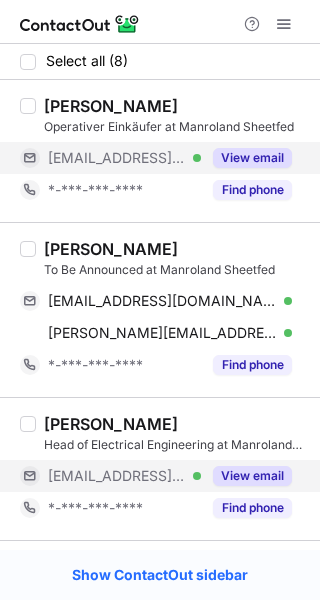 click on "View email" at bounding box center (252, 476) 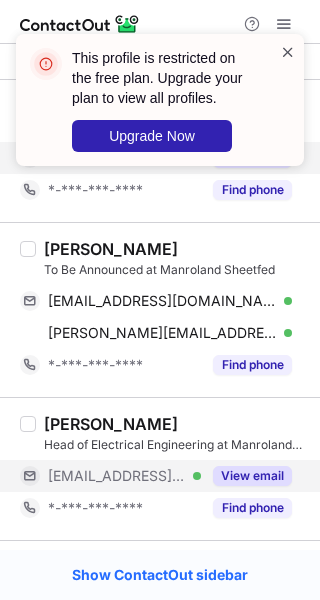 click at bounding box center (288, 52) 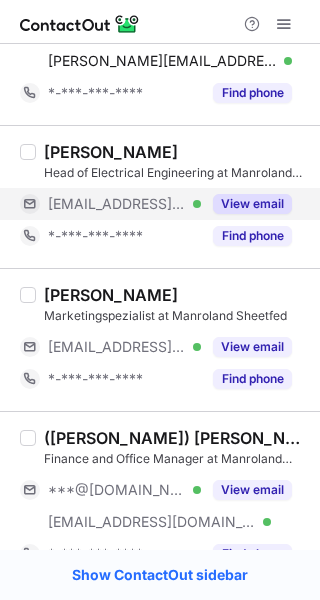 scroll, scrollTop: 275, scrollLeft: 0, axis: vertical 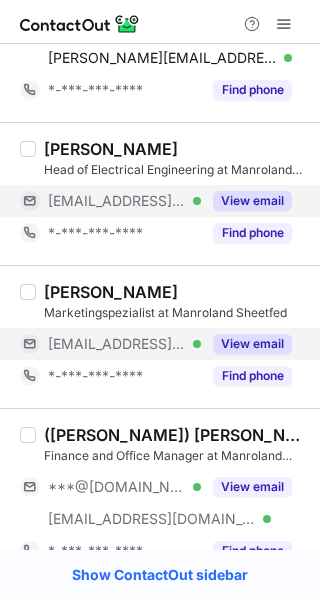 click on "View email" at bounding box center [252, 344] 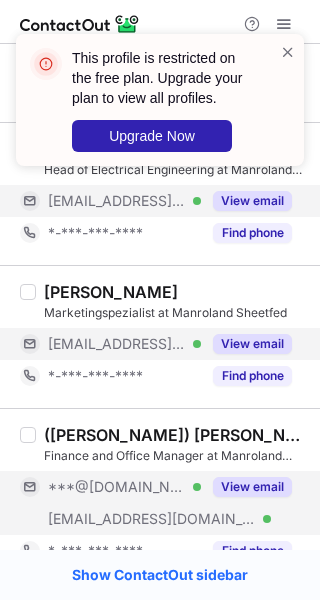click on "View email" at bounding box center [252, 487] 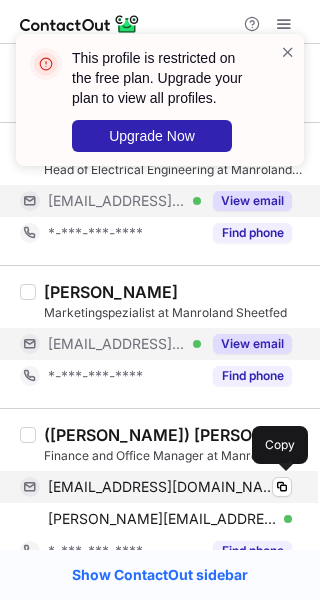 click on "mkelly1985uk@gmail.com" at bounding box center (162, 487) 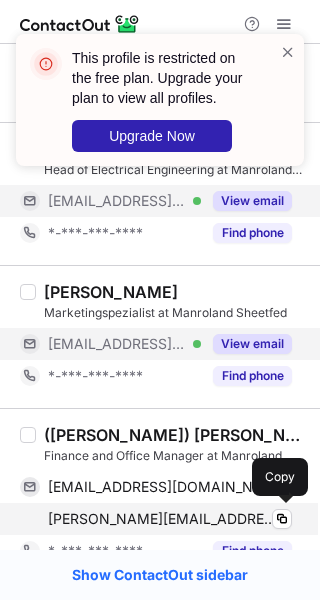 click on "kelly.taha@manroland.us" at bounding box center [162, 519] 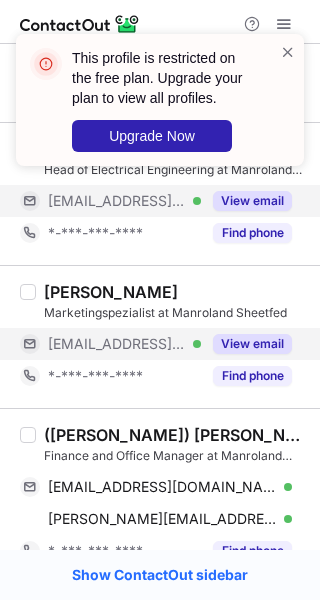click on "(Myriam) Kelly Taha" at bounding box center [176, 435] 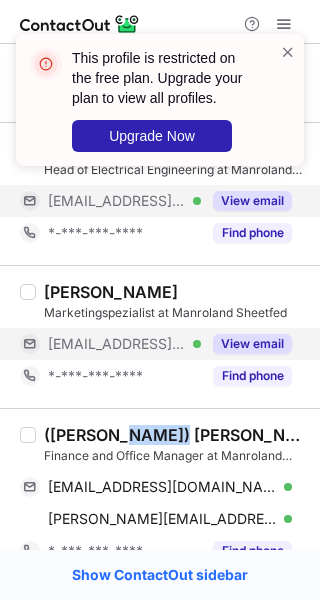 click on "(Myriam) Kelly Taha" at bounding box center [176, 435] 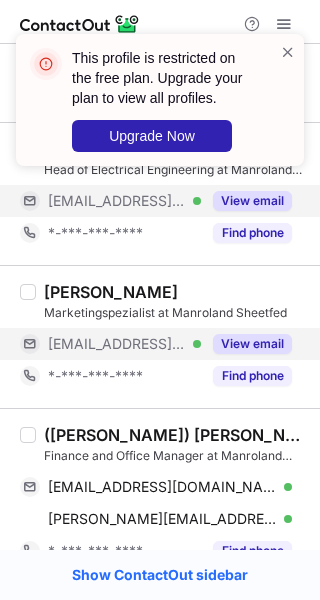 click on "(Myriam) Kelly Taha Finance and Office Manager at Manroland Sheetfed mkelly1985uk@gmail.com Verified Copy kelly.taha@manroland.us Verified Copy *-***-***-**** Find phone" at bounding box center [160, 495] 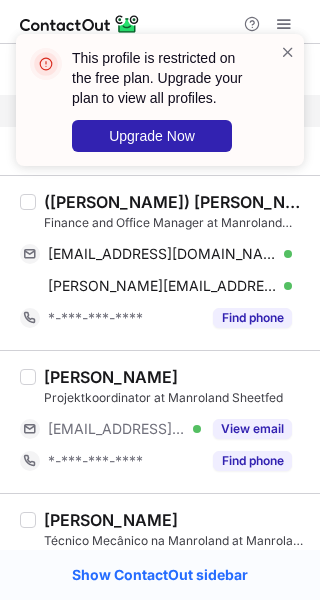scroll, scrollTop: 555, scrollLeft: 0, axis: vertical 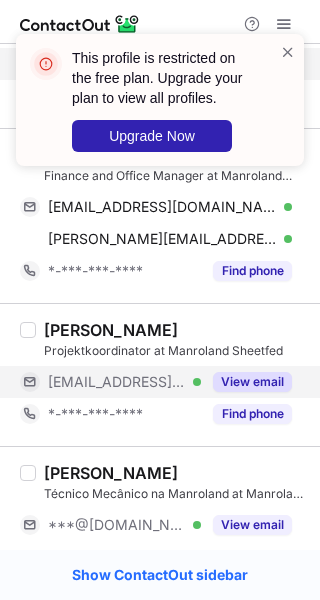 click on "View email" at bounding box center [252, 382] 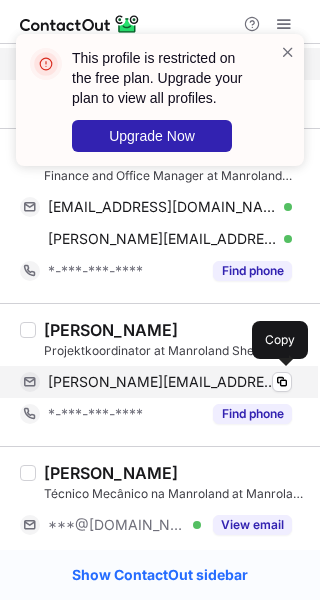 click on "dominik.ley@manroland.us" at bounding box center [162, 382] 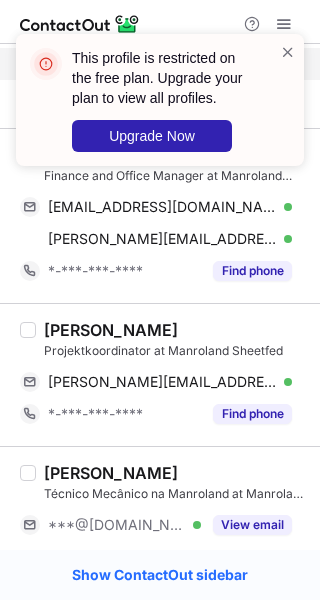 click on "Dominik Ley" at bounding box center [111, 330] 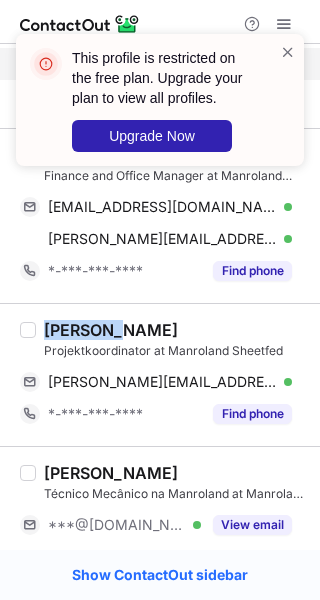 click on "Dominik Ley" at bounding box center [111, 330] 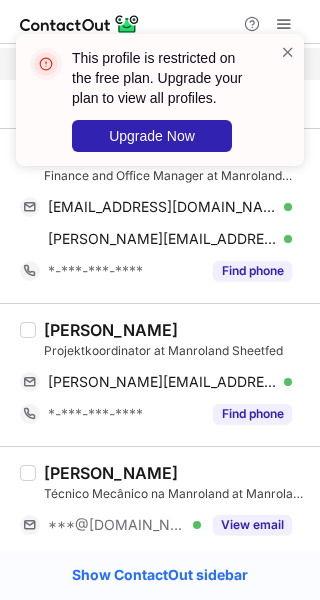 click on "Dominik Ley" at bounding box center (176, 330) 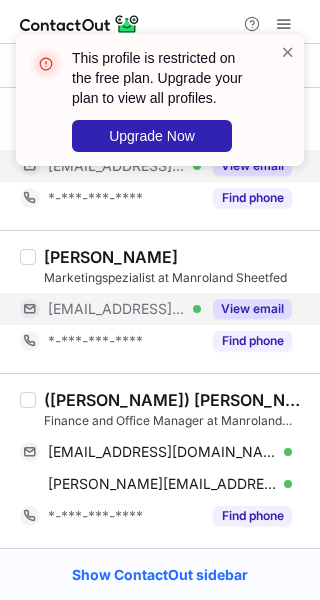 scroll, scrollTop: 275, scrollLeft: 0, axis: vertical 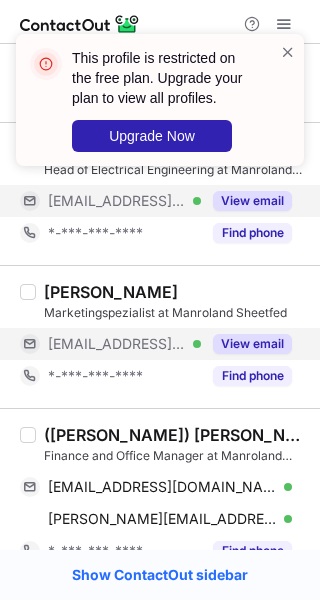 drag, startPoint x: 160, startPoint y: 287, endPoint x: 47, endPoint y: 289, distance: 113.0177 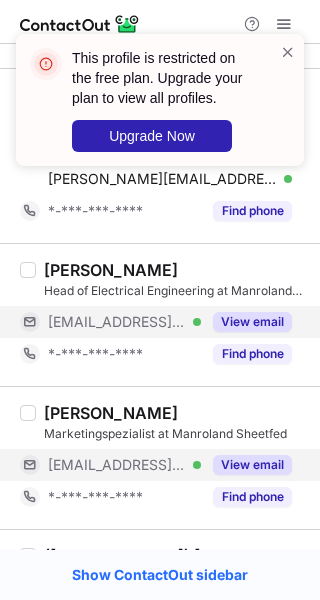 scroll, scrollTop: 151, scrollLeft: 0, axis: vertical 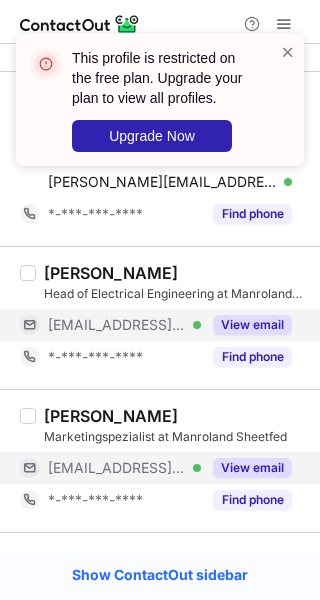 click on "View email" at bounding box center (246, 325) 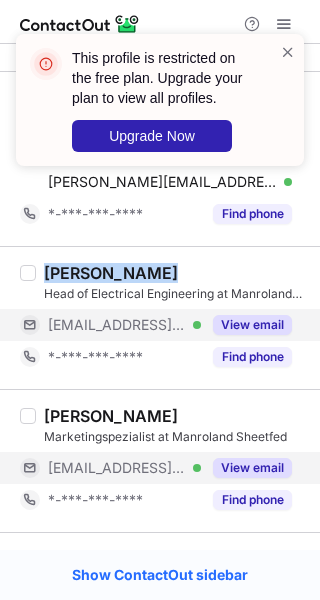 click on "Kürsat Kantas" at bounding box center [176, 273] 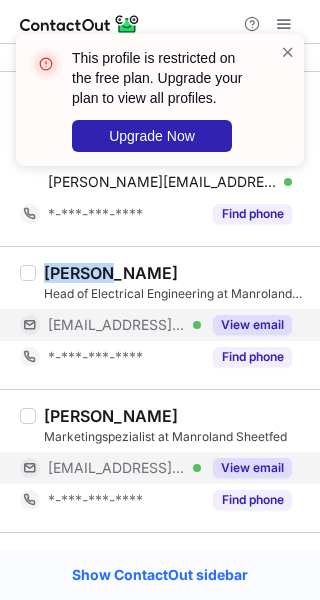 click on "Kürsat Kantas" at bounding box center (111, 273) 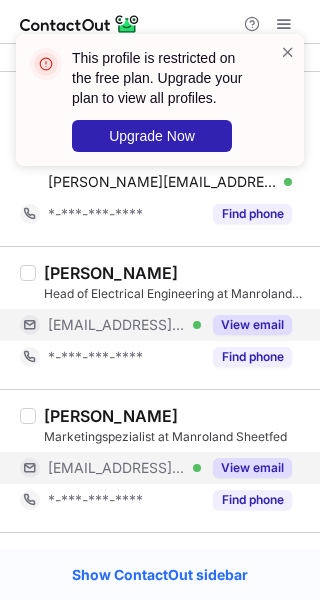 click on "This profile is restricted on the free plan. Upgrade your plan to view all profiles. Upgrade Now" at bounding box center (160, 100) 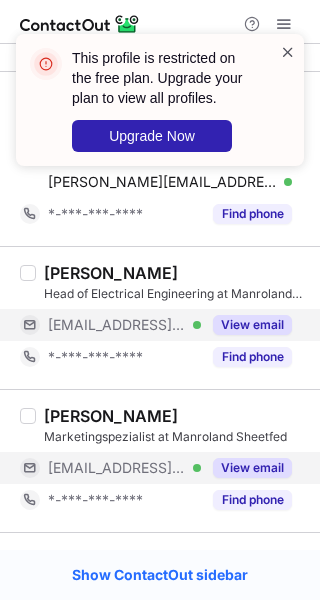 click at bounding box center (288, 52) 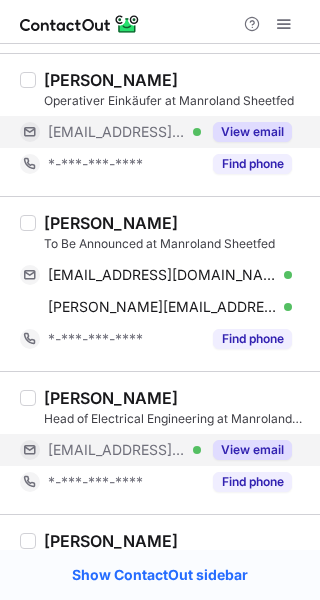 scroll, scrollTop: 10, scrollLeft: 0, axis: vertical 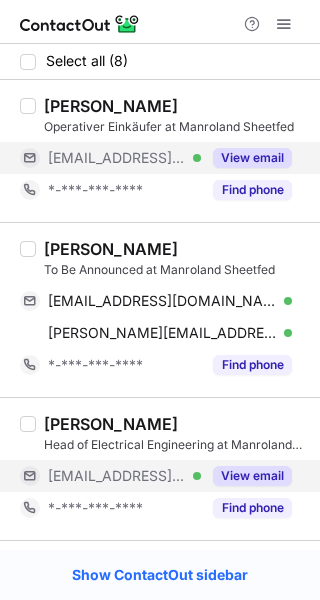 click on "Jessica Pesek" at bounding box center (176, 106) 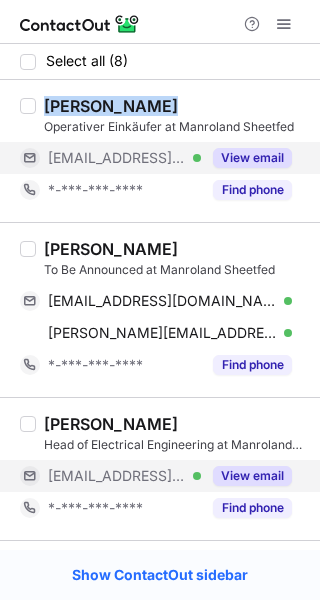 drag, startPoint x: 185, startPoint y: 98, endPoint x: 59, endPoint y: 98, distance: 126 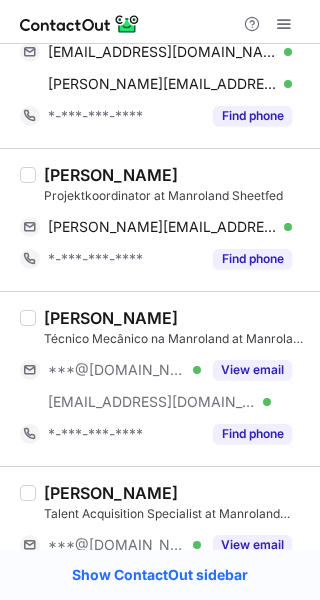 scroll, scrollTop: 719, scrollLeft: 0, axis: vertical 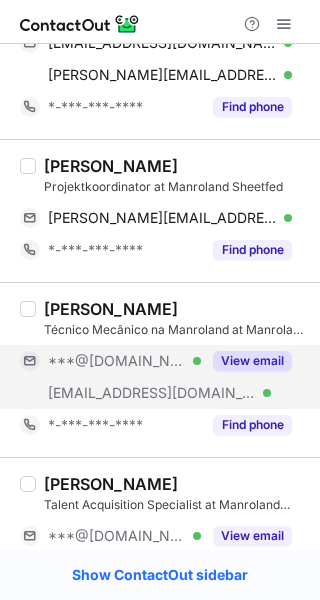 click on "View email" at bounding box center [252, 361] 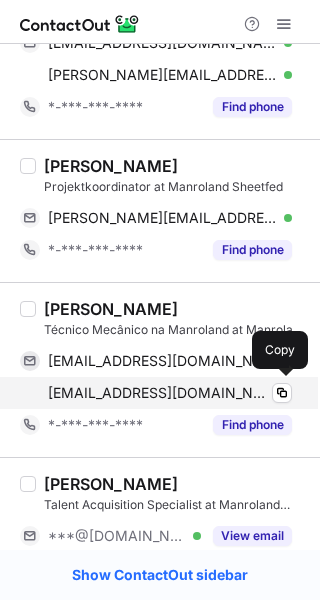 click on "juscelino.trindade@manroland.us" at bounding box center [159, 393] 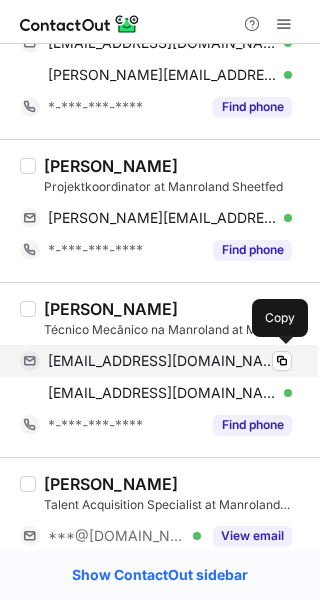 click on "jktrindade@hotmail.com" at bounding box center [162, 361] 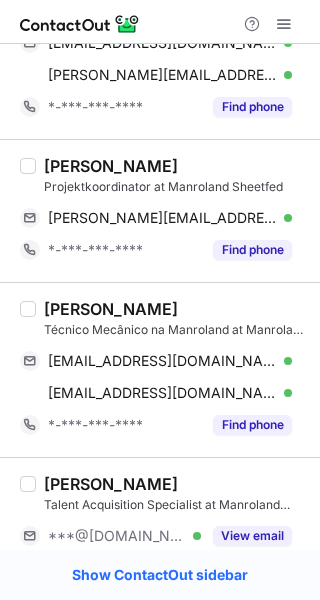click on "Juscelino Trindade" at bounding box center (111, 309) 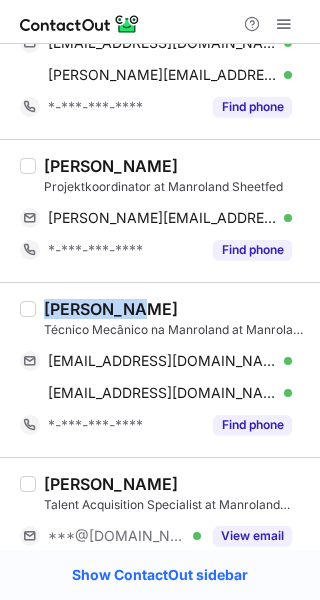 click on "Juscelino Trindade" at bounding box center (111, 309) 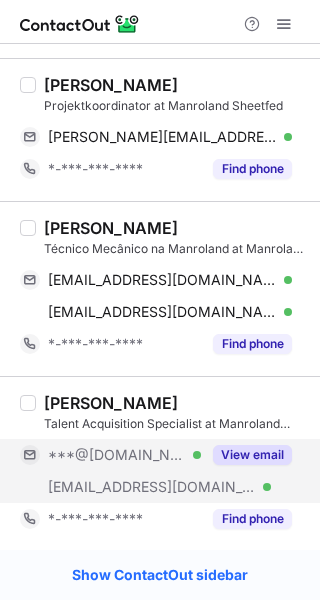 click on "View email" at bounding box center (246, 455) 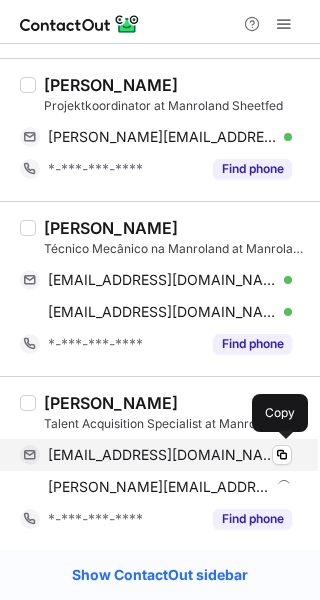 click on "felixfrick11@gmail.com" at bounding box center [162, 455] 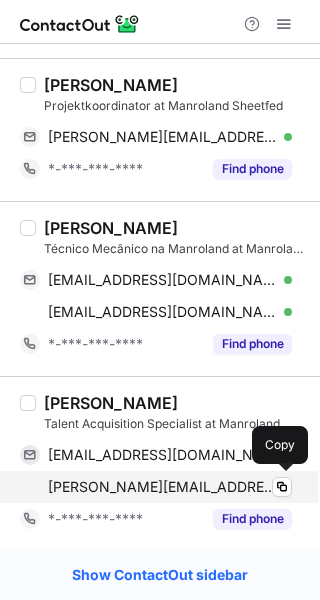 click on "felix.frick@manroland.us Verified Copy" at bounding box center [156, 487] 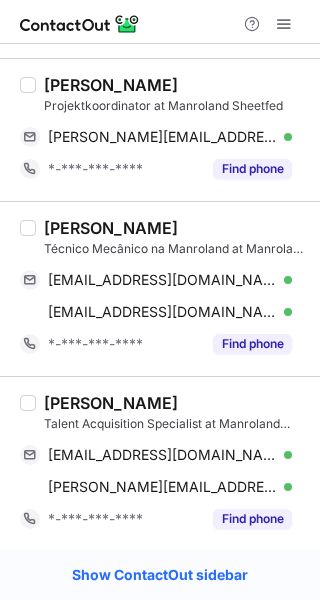 click on "Felix Frick" at bounding box center [111, 403] 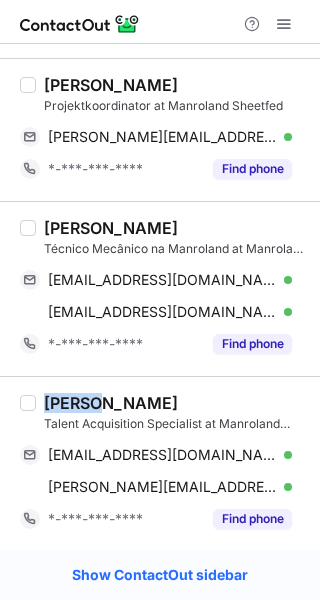 click on "Felix Frick" at bounding box center [111, 403] 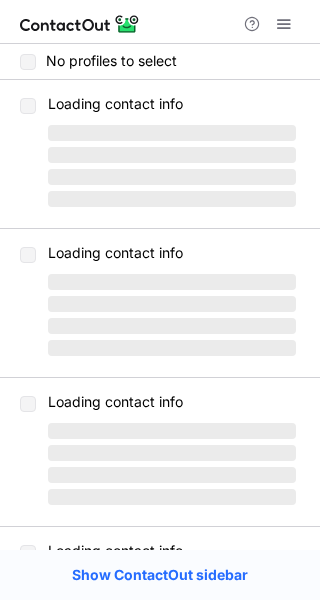 scroll, scrollTop: 0, scrollLeft: 0, axis: both 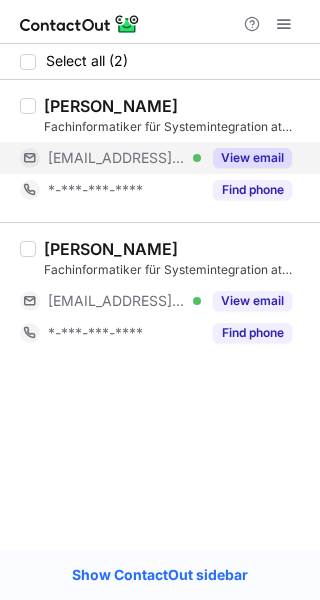 click on "View email" at bounding box center [252, 158] 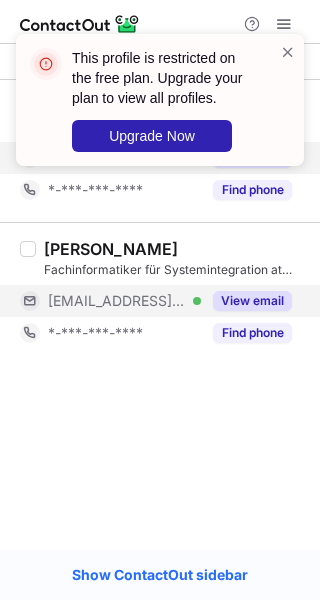 click on "View email" at bounding box center (252, 301) 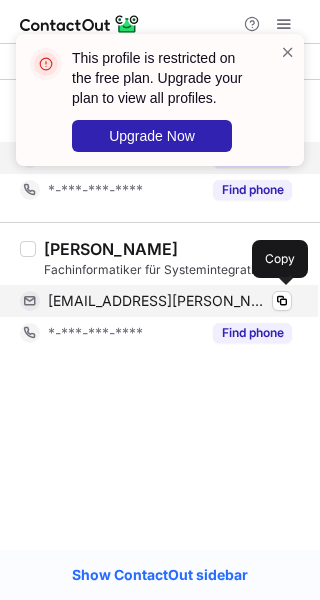 click on "davis_kalnozols@wortmann.de" at bounding box center (159, 301) 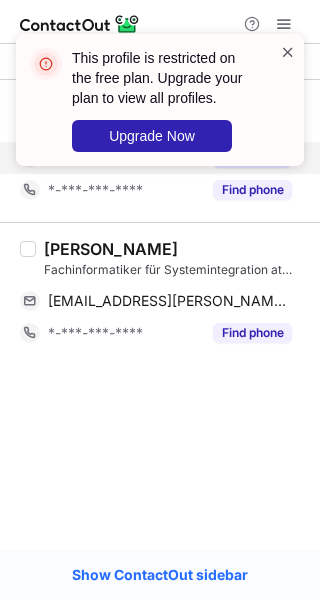 click at bounding box center (288, 52) 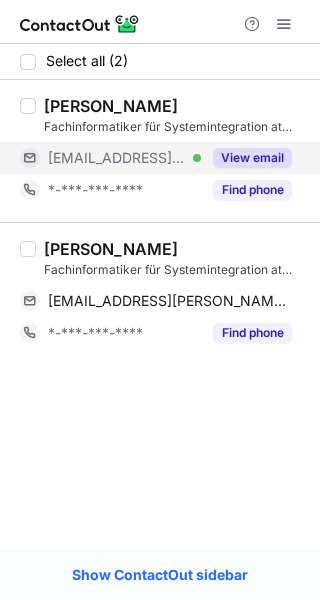 drag, startPoint x: 182, startPoint y: 111, endPoint x: 46, endPoint y: 111, distance: 136 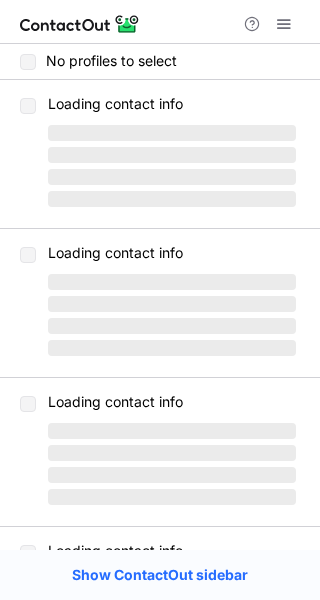 scroll, scrollTop: 0, scrollLeft: 0, axis: both 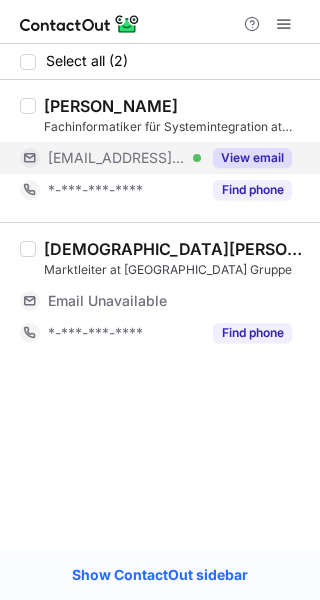 click on "View email" at bounding box center (252, 158) 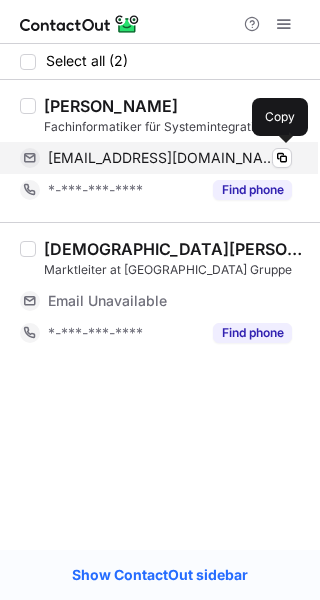click on "sascha.jensen@schroeder-bauzentrum.de" at bounding box center [162, 158] 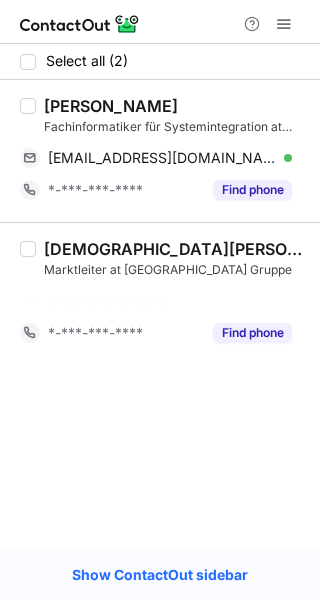 click on "Sascha Jensen" at bounding box center [111, 106] 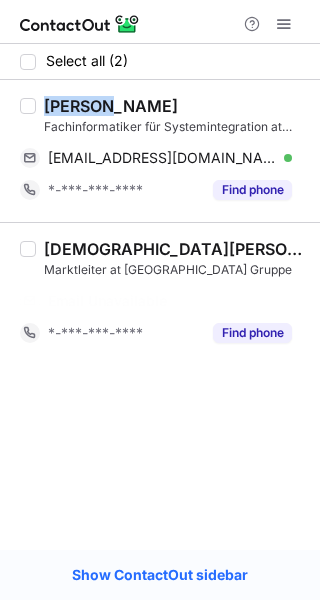 click on "Sascha Jensen" at bounding box center (111, 106) 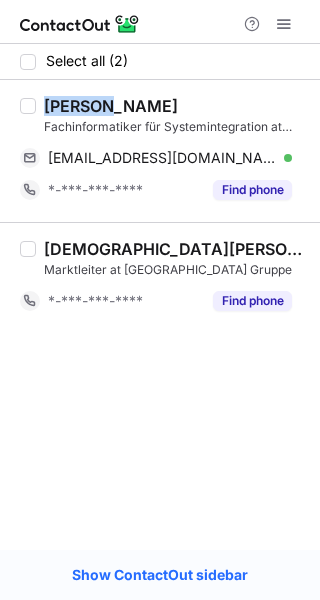 copy on "Sascha" 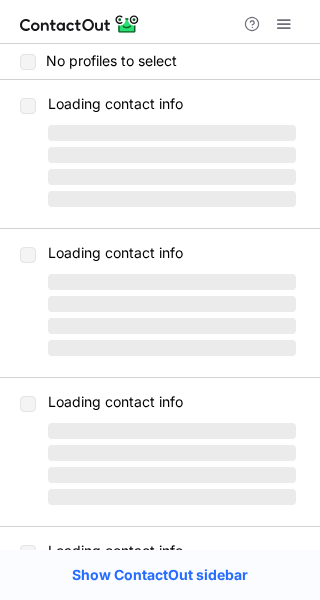 scroll, scrollTop: 0, scrollLeft: 0, axis: both 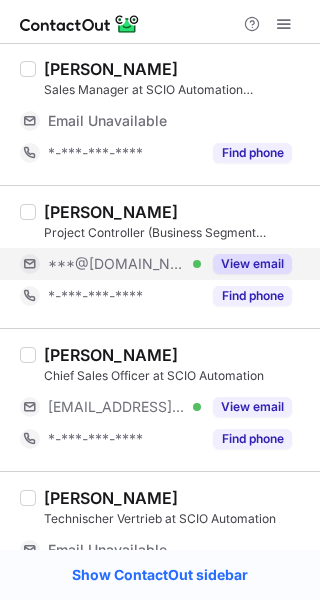 click on "View email" at bounding box center (252, 264) 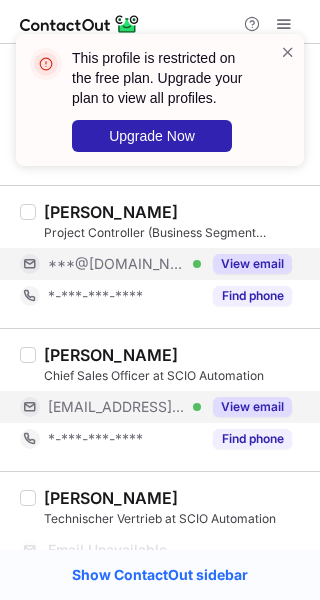 click on "View email" at bounding box center (252, 407) 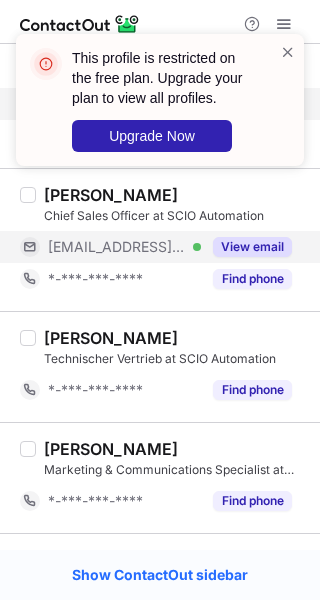 scroll, scrollTop: 481, scrollLeft: 0, axis: vertical 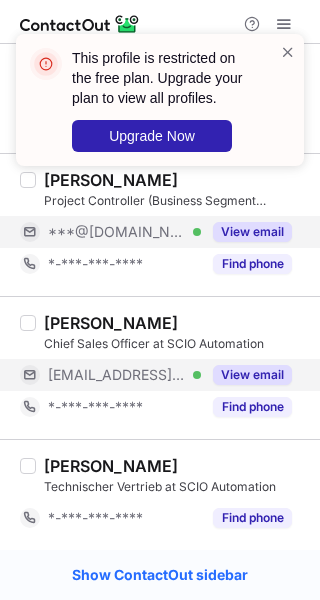 click on "View email" at bounding box center (252, 375) 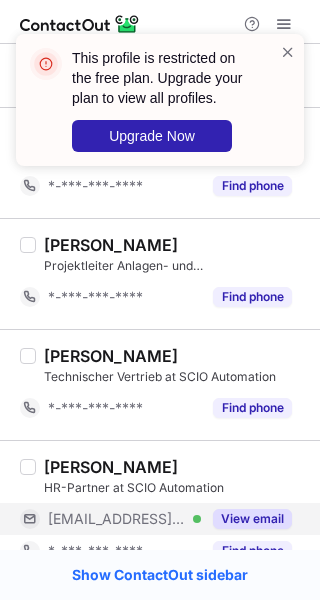 click on "View email" at bounding box center (252, 519) 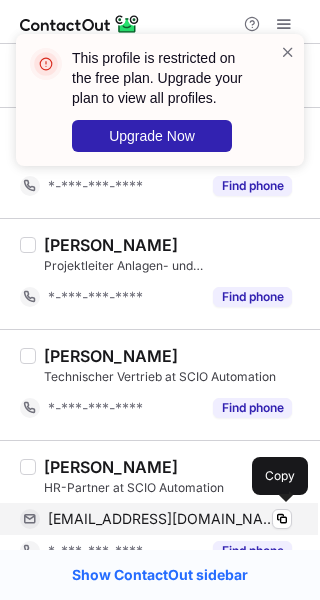 click on "agusial@gmx.net" at bounding box center (162, 519) 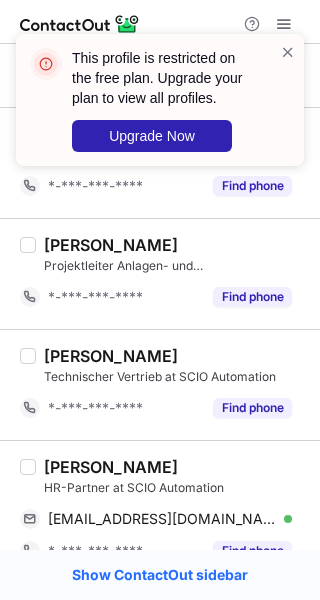 click on "Agnieszka Liszka" at bounding box center (111, 467) 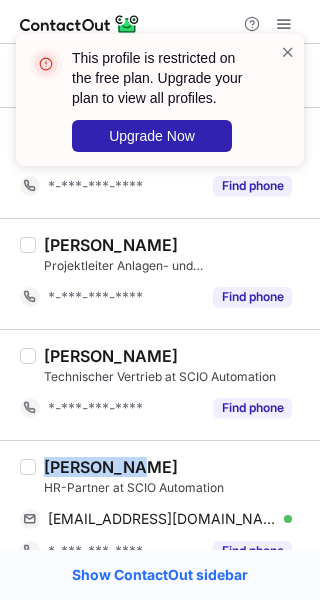 click on "Agnieszka Liszka" at bounding box center [111, 467] 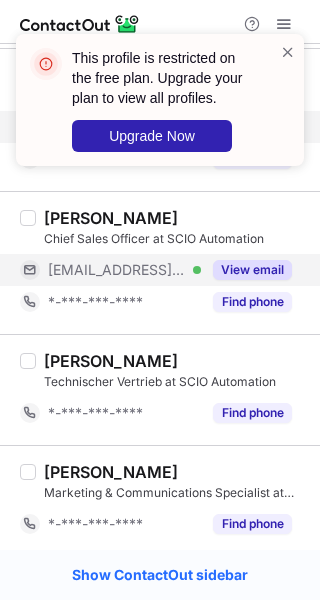 scroll, scrollTop: 419, scrollLeft: 0, axis: vertical 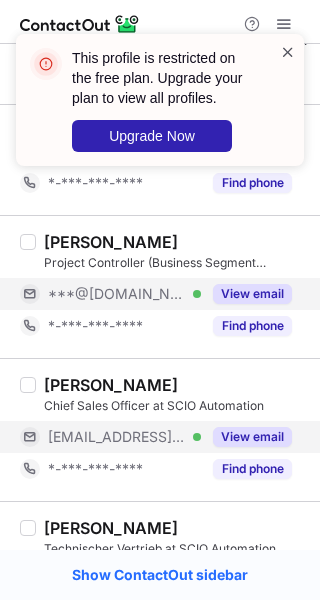 click at bounding box center [288, 52] 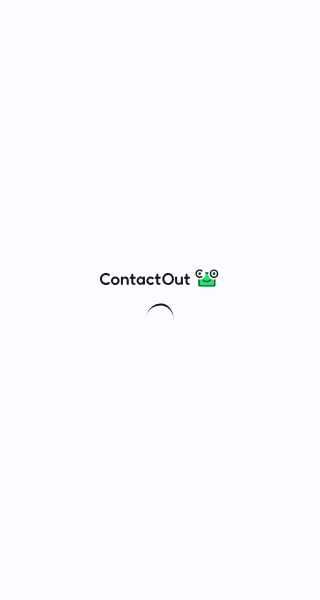 scroll, scrollTop: 0, scrollLeft: 0, axis: both 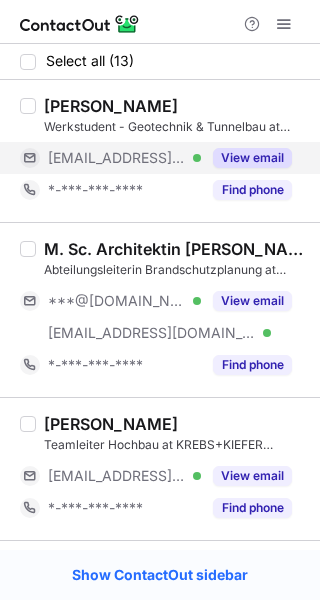 click on "View email" at bounding box center [252, 158] 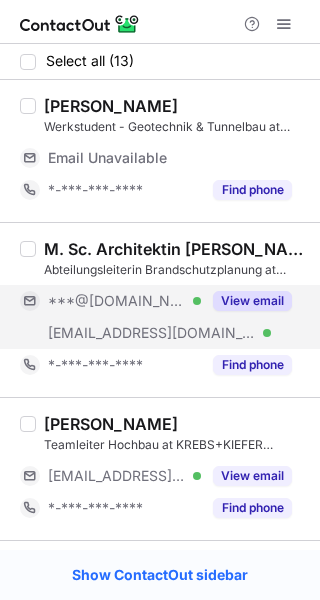 click on "View email" at bounding box center [246, 301] 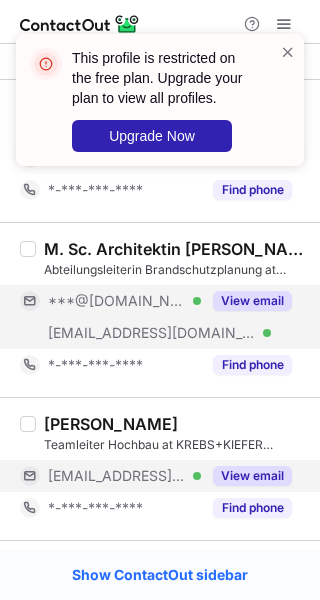 click on "View email" at bounding box center (252, 476) 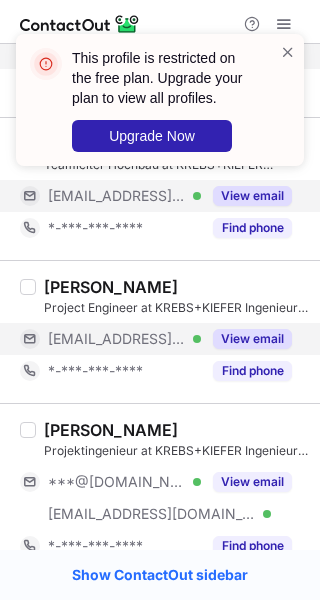 click on "View email" at bounding box center (252, 339) 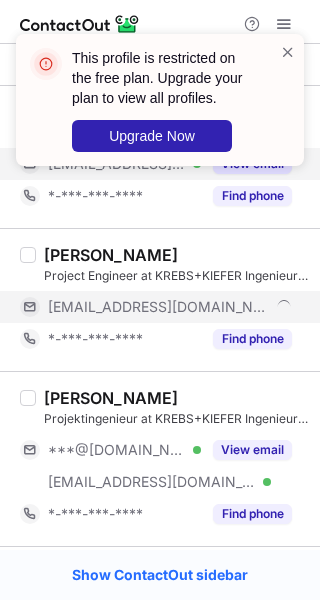 scroll, scrollTop: 248, scrollLeft: 0, axis: vertical 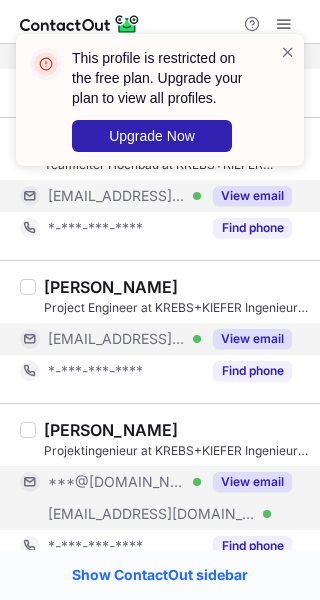 click on "View email" at bounding box center (246, 482) 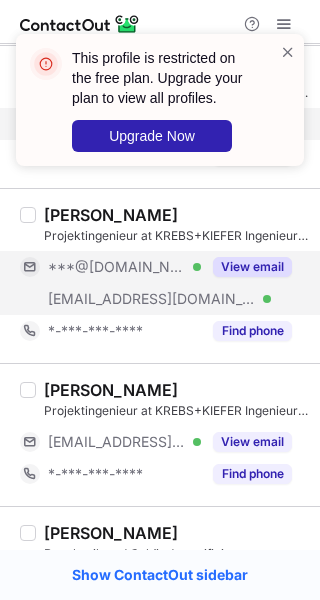 scroll, scrollTop: 568, scrollLeft: 0, axis: vertical 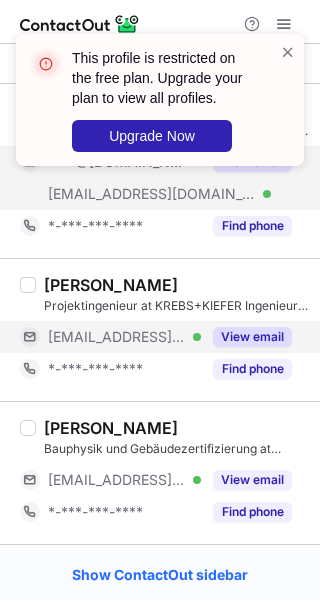 click on "View email" at bounding box center (252, 337) 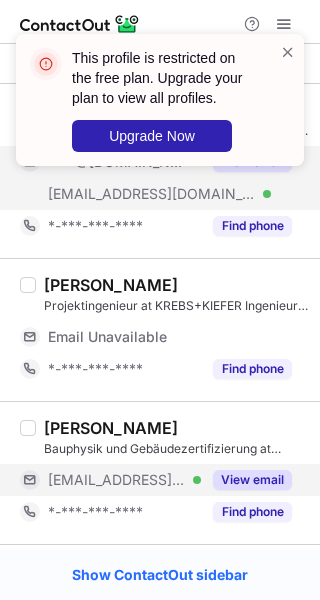 click on "View email" at bounding box center (252, 480) 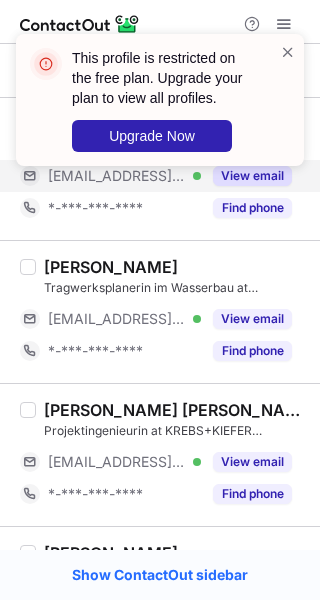 scroll, scrollTop: 874, scrollLeft: 0, axis: vertical 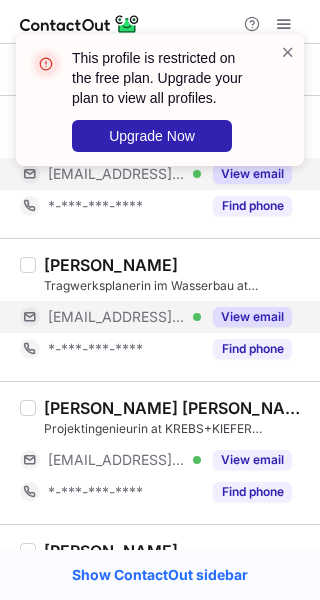 click on "View email" at bounding box center [252, 317] 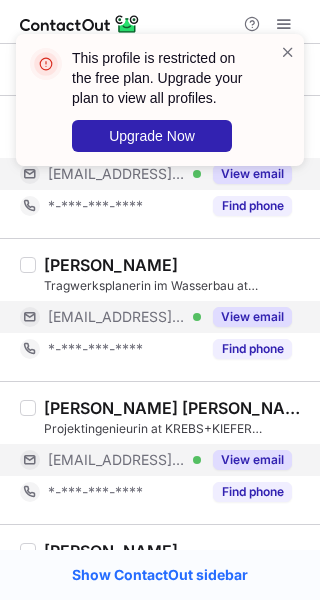click on "View email" at bounding box center (252, 460) 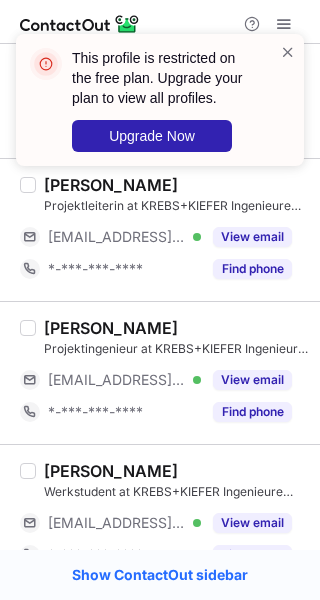 scroll, scrollTop: 1386, scrollLeft: 0, axis: vertical 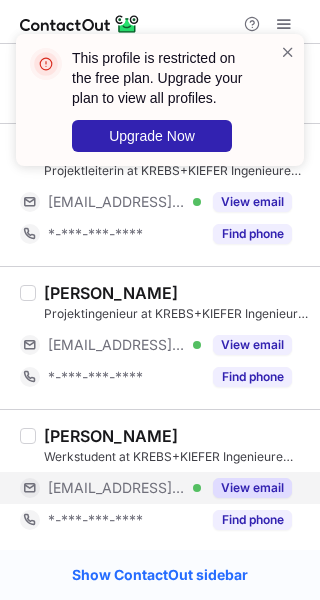 click on "View email" at bounding box center (252, 488) 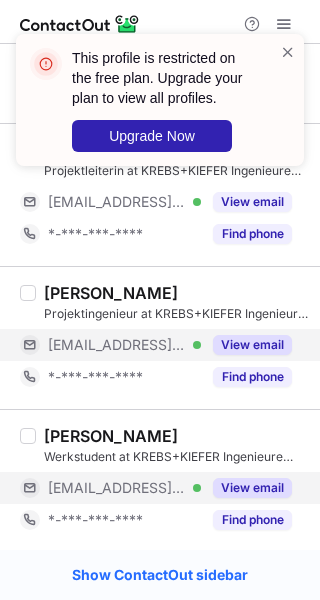 click on "View email" at bounding box center [252, 345] 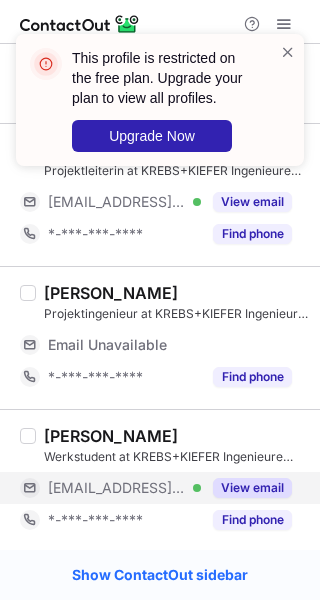 scroll, scrollTop: 1354, scrollLeft: 0, axis: vertical 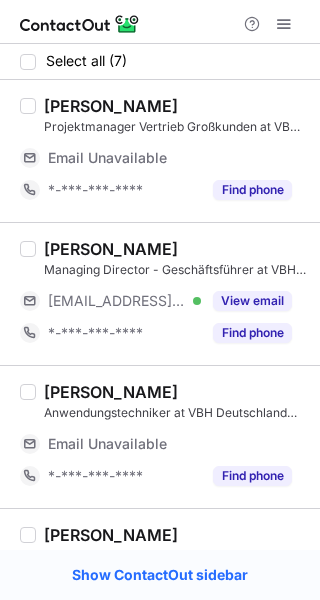 click on "Stephan Hirtenfelder Anwendungstechniker at VBH Deutschland GmbH Email Unavailable Email address *-***-***-**** Find phone" at bounding box center (160, 436) 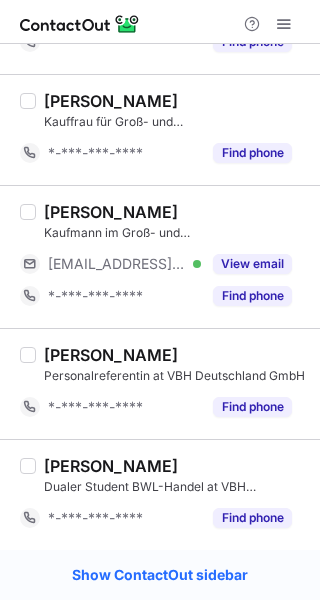 scroll, scrollTop: 369, scrollLeft: 0, axis: vertical 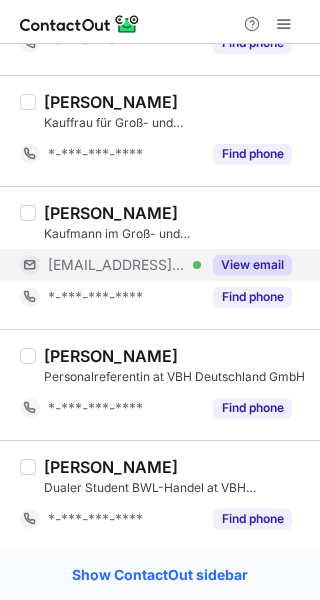 click on "View email" at bounding box center [252, 265] 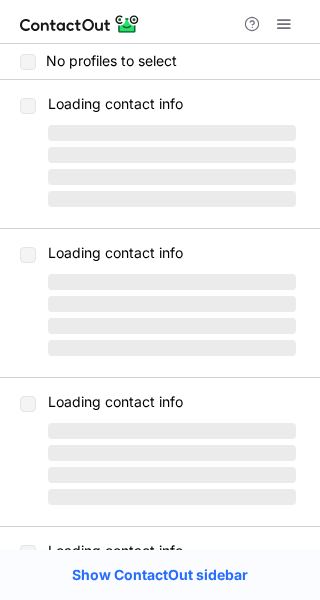 scroll, scrollTop: 0, scrollLeft: 0, axis: both 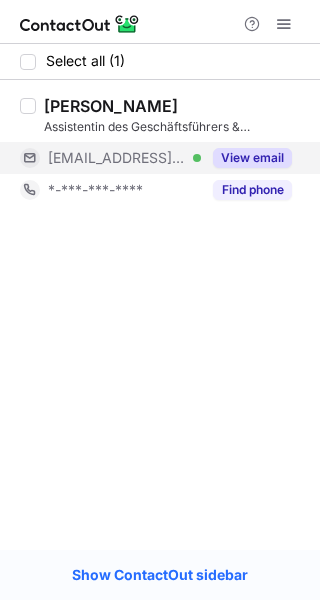 click on "View email" at bounding box center (252, 158) 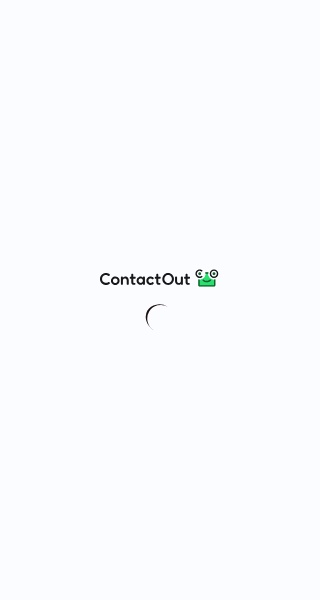 scroll, scrollTop: 0, scrollLeft: 0, axis: both 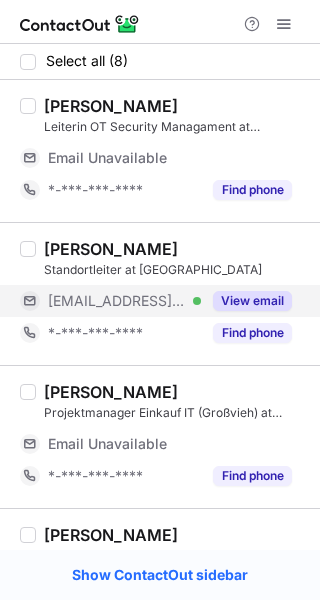 click on "View email" at bounding box center (252, 301) 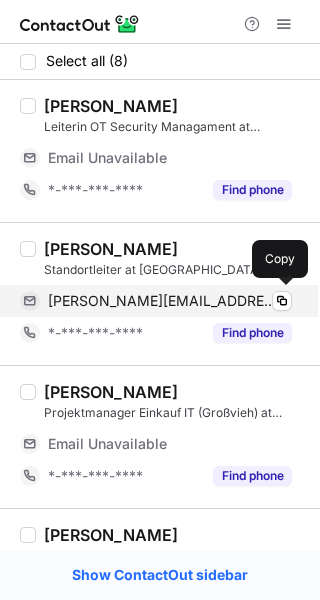 click on "[PERSON_NAME][EMAIL_ADDRESS][DOMAIN_NAME]" at bounding box center (162, 301) 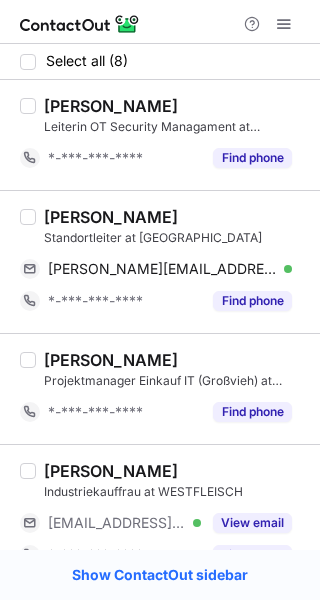 click on "Projektmanager Einkauf IT (Großvieh) at WESTFLEISCH" at bounding box center (176, 381) 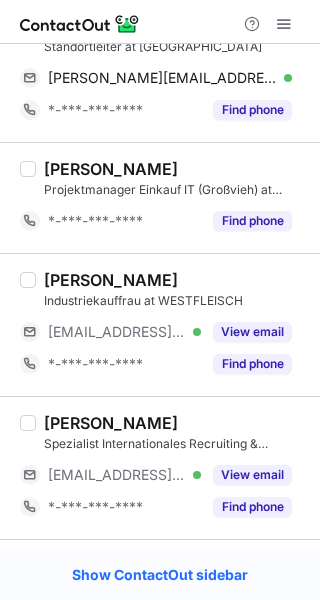 scroll, scrollTop: 200, scrollLeft: 0, axis: vertical 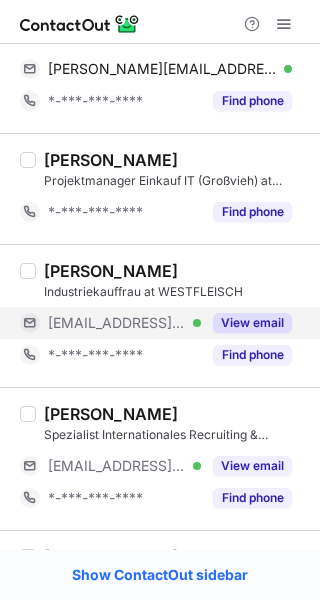 click on "View email" at bounding box center (252, 323) 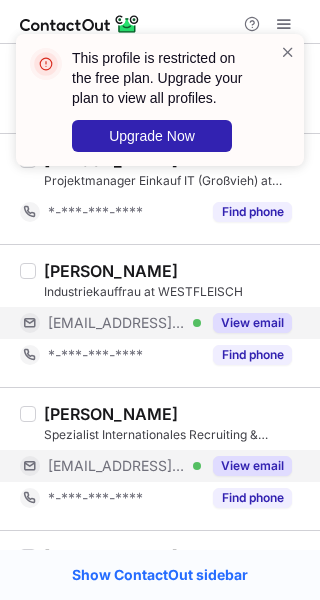 click on "View email" at bounding box center [252, 466] 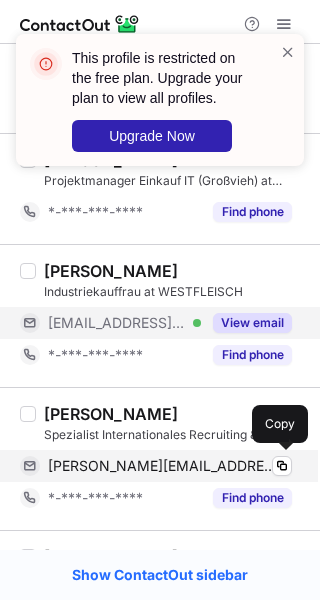 click on "simon.kauke@westfleisch.de" at bounding box center [162, 466] 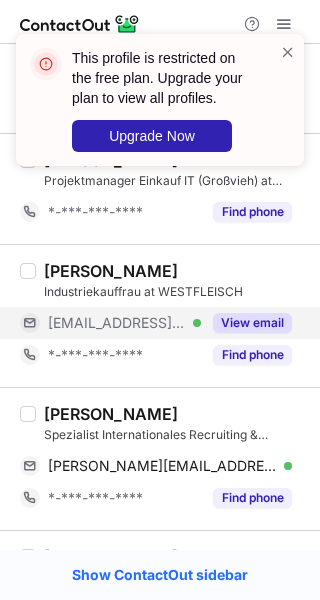 click on "Simon Kauke" at bounding box center (111, 414) 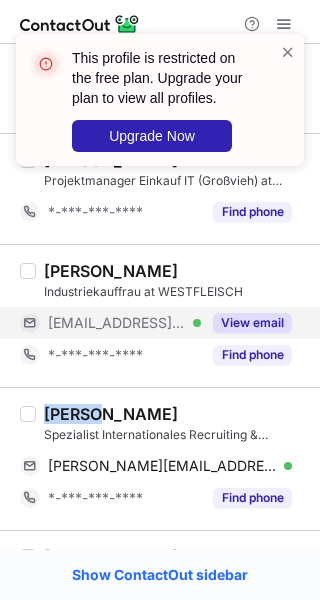 click on "Simon Kauke" at bounding box center [111, 414] 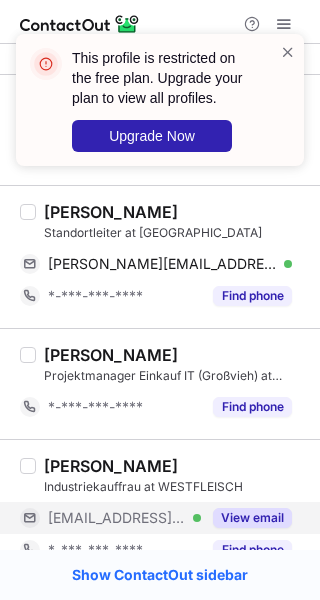 scroll, scrollTop: 0, scrollLeft: 0, axis: both 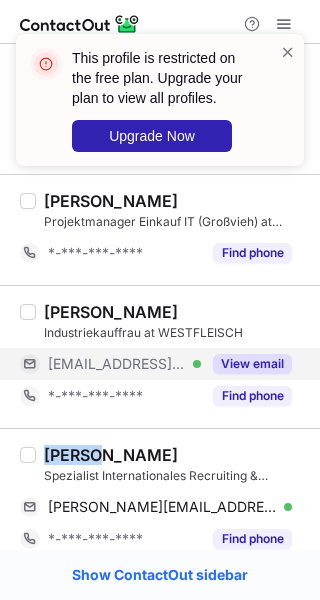 drag, startPoint x: 198, startPoint y: 310, endPoint x: 43, endPoint y: 304, distance: 155.11609 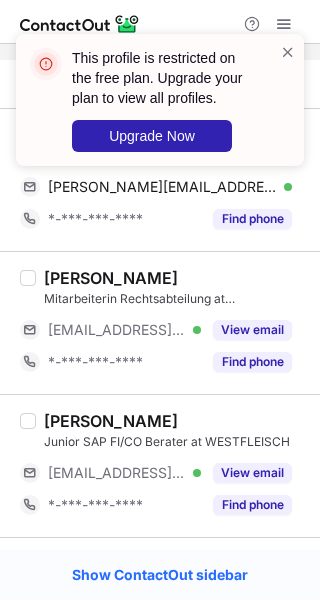 scroll, scrollTop: 519, scrollLeft: 0, axis: vertical 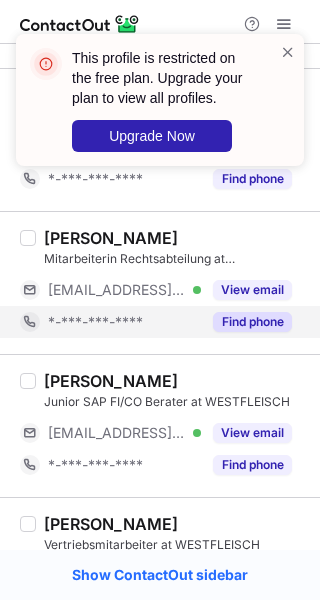 click on "Find phone" at bounding box center [252, 322] 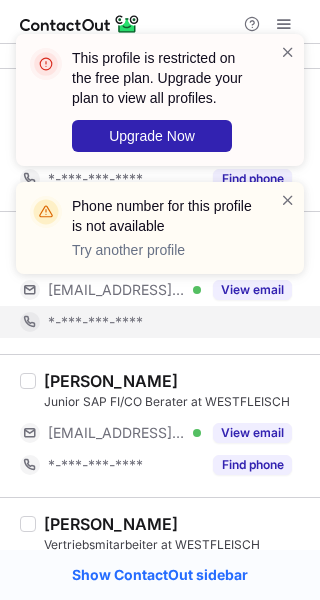 click on "This profile is restricted on the free plan. Upgrade your plan to view all profiles. Upgrade Now Phone number for this profile is not available Try another profile" at bounding box center (160, 162) 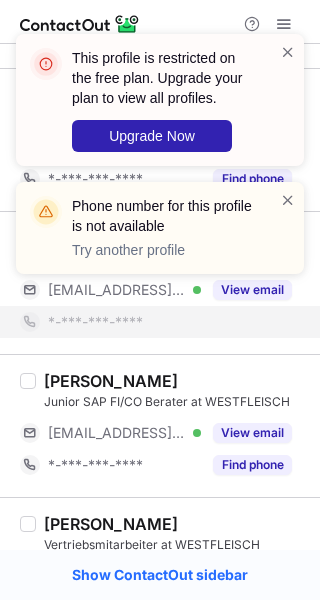 click on "This profile is restricted on the free plan. Upgrade your plan to view all profiles. Upgrade Now Phone number for this profile is not available Try another profile" at bounding box center (160, 162) 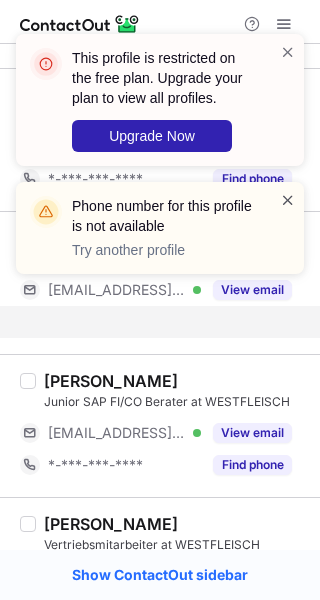 click at bounding box center [288, 200] 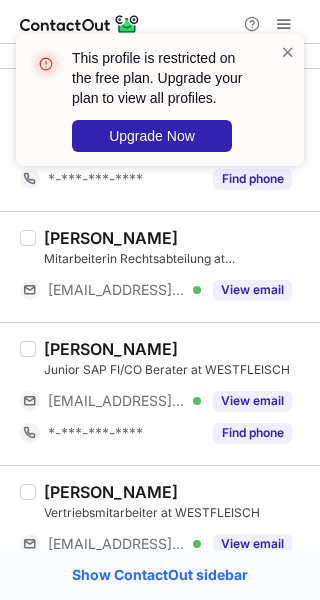 click on "This profile is restricted on the free plan. Upgrade your plan to view all profiles. Upgrade Now Phone number for this profile is not available Try another profile" at bounding box center [160, 162] 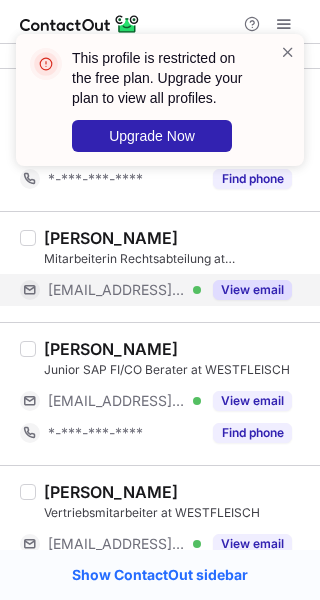 click on "View email" at bounding box center (252, 290) 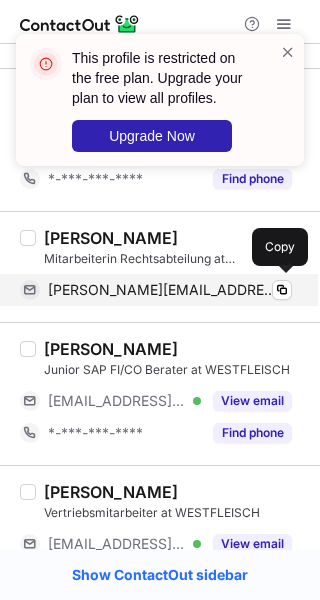 click on "lisette.guddorf@westfleisch.de" at bounding box center [162, 290] 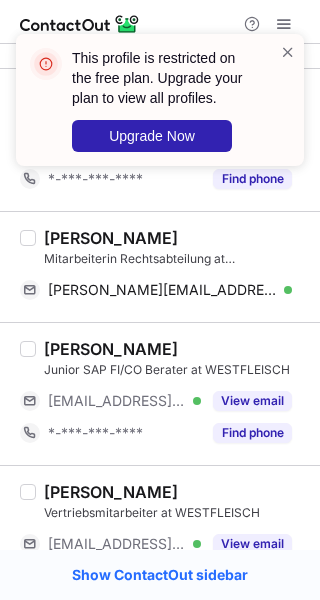 click on "Lisette Guddorf" at bounding box center (111, 238) 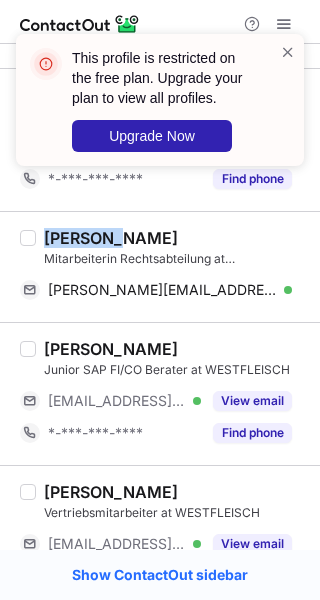 click on "Lisette Guddorf" at bounding box center [111, 238] 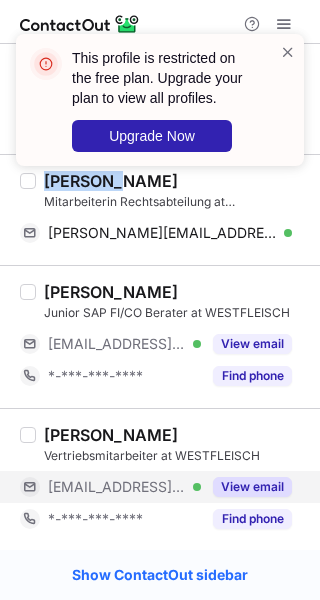 click on "View email" at bounding box center [252, 487] 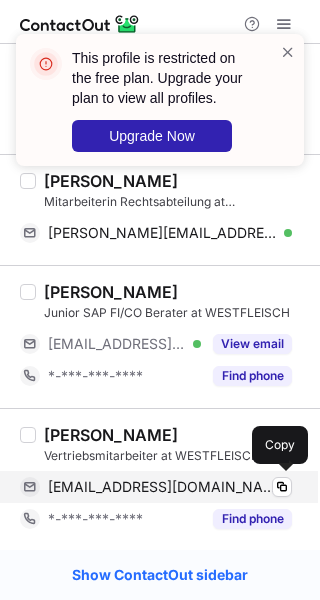 click on "jonas.rannacher@westfleisch.de" at bounding box center [162, 487] 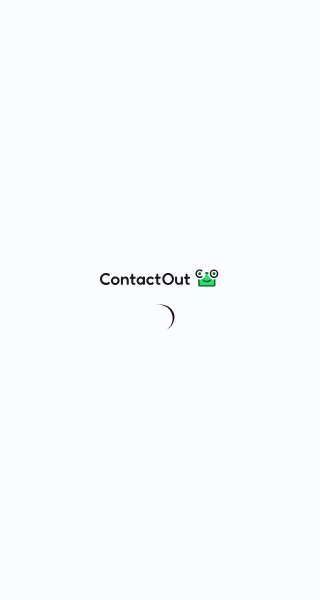 scroll, scrollTop: 0, scrollLeft: 0, axis: both 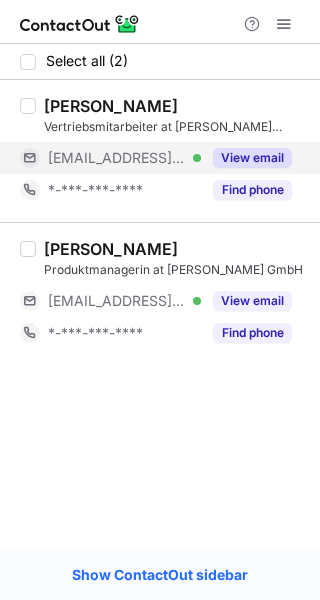 click on "View email" at bounding box center (252, 158) 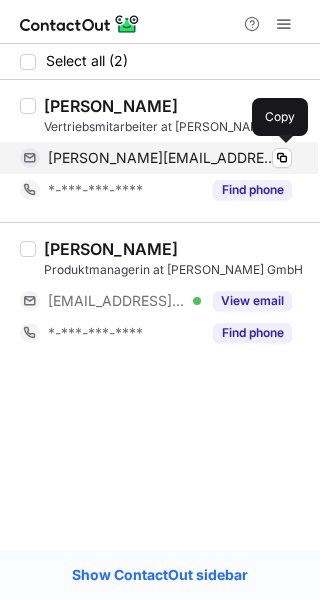 click on "[PERSON_NAME][EMAIL_ADDRESS][PERSON_NAME][DOMAIN_NAME]" at bounding box center [162, 158] 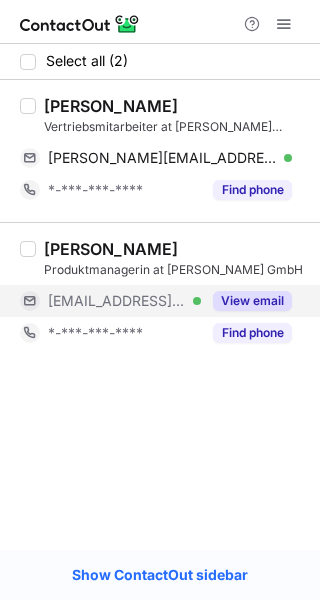 click on "View email" at bounding box center [252, 301] 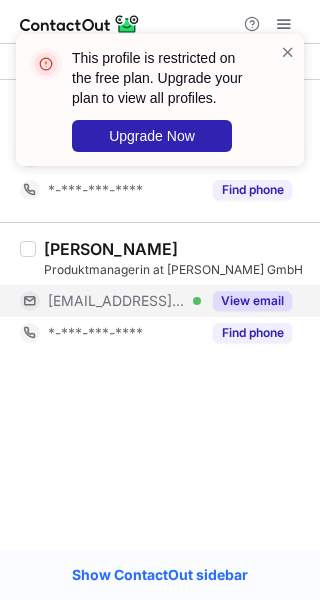 click on "[PERSON_NAME]" at bounding box center (111, 249) 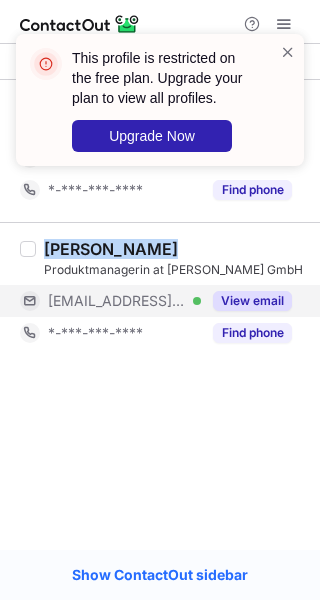 click on "[PERSON_NAME]" at bounding box center [111, 249] 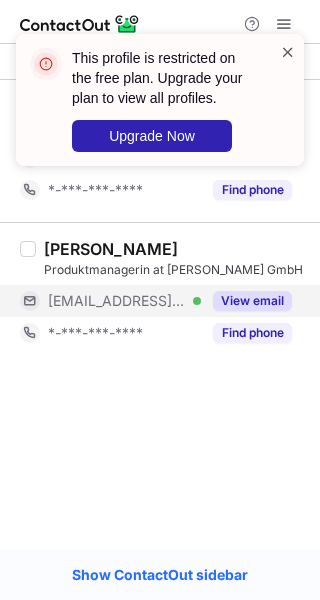 click at bounding box center [288, 52] 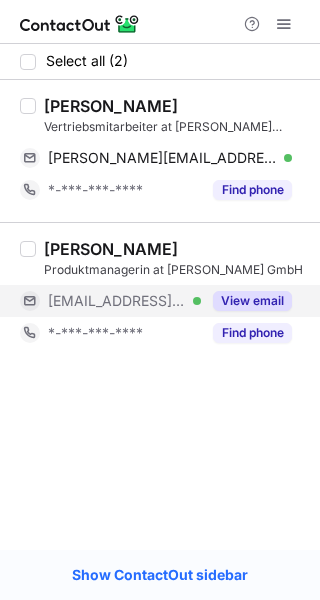 click on "Stephan Hofmann" at bounding box center (111, 106) 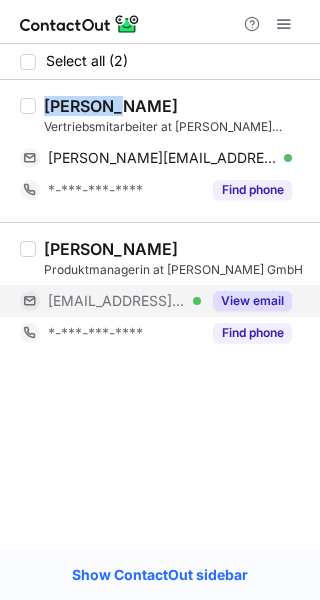 click on "Stephan Hofmann" at bounding box center [111, 106] 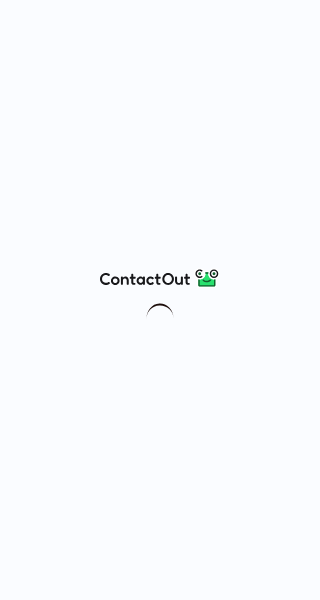 scroll, scrollTop: 0, scrollLeft: 0, axis: both 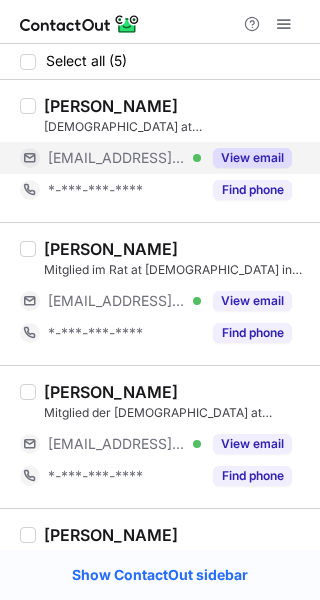 click on "View email" at bounding box center (252, 158) 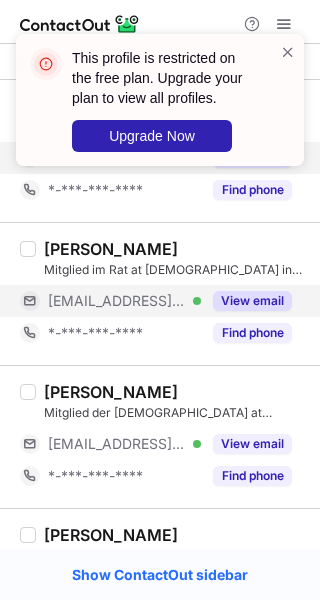 click on "View email" at bounding box center (252, 301) 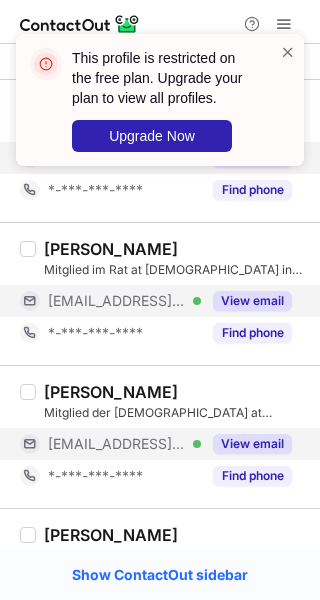 click on "View email" at bounding box center [252, 444] 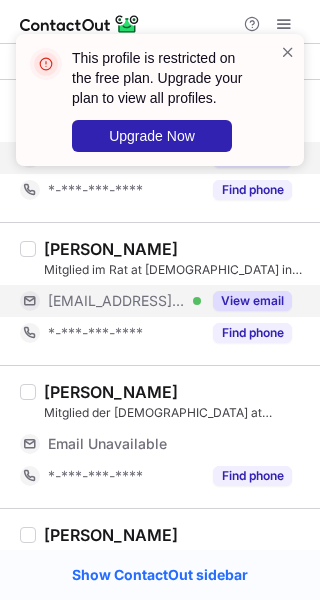 scroll, scrollTop: 243, scrollLeft: 0, axis: vertical 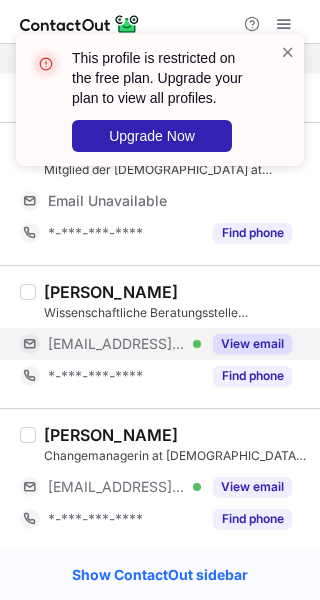 click on "View email" at bounding box center [252, 344] 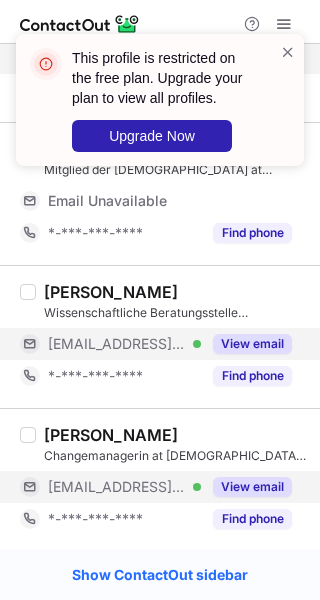 click on "View email" at bounding box center [252, 487] 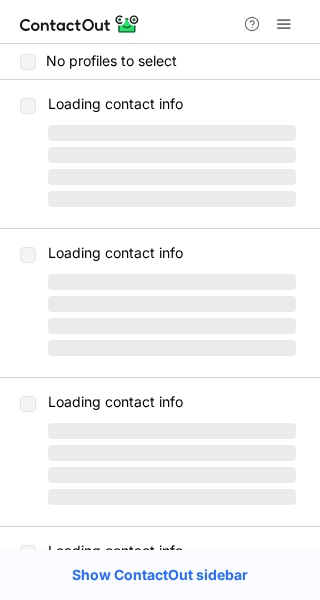 scroll, scrollTop: 0, scrollLeft: 0, axis: both 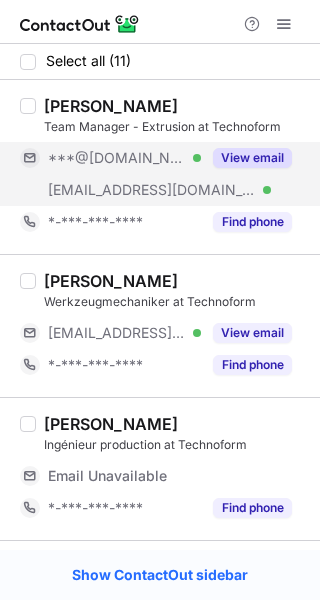 click on "View email" at bounding box center [252, 158] 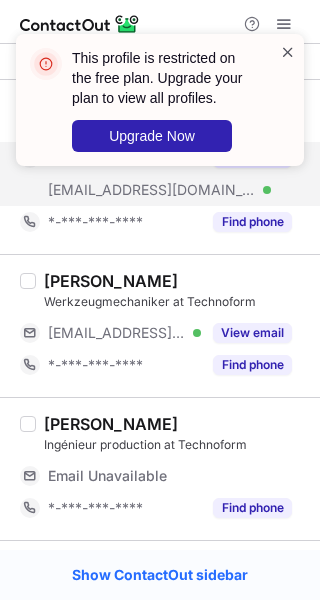 click at bounding box center [288, 52] 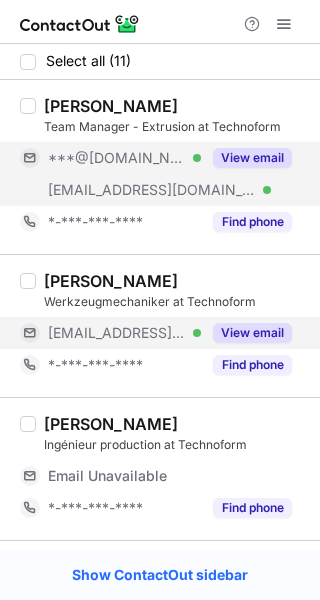 click on "View email" at bounding box center [252, 333] 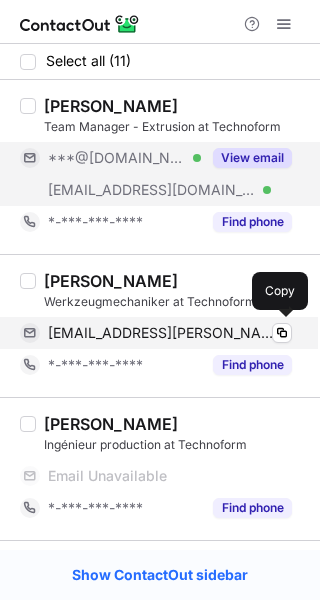 click on "maximilian.hartwig@technoform.com" at bounding box center [162, 333] 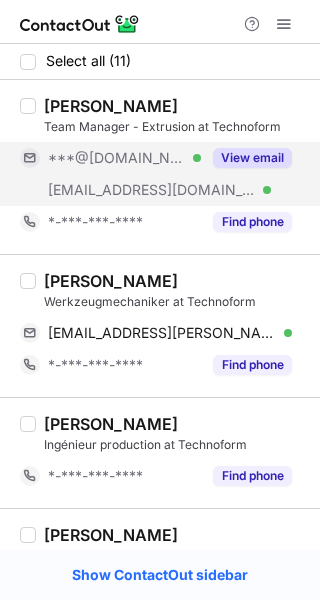 click on "Maximilian Hartwig" at bounding box center (111, 281) 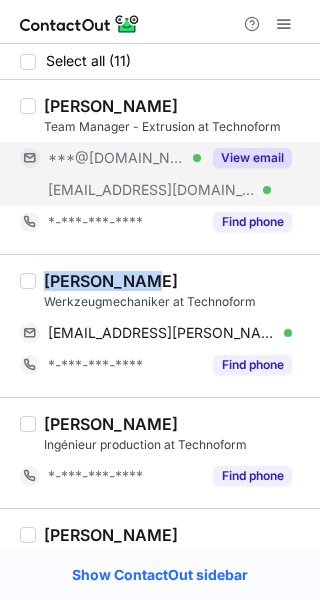 click on "Maximilian Hartwig" at bounding box center [111, 281] 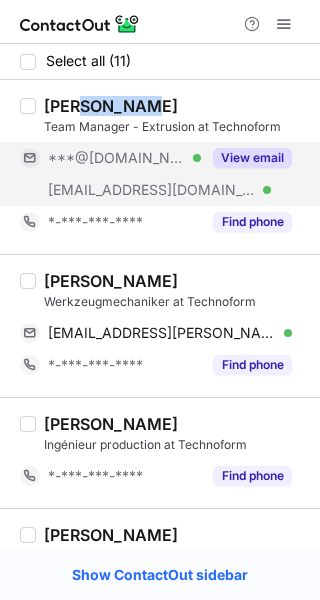 click on "Dr. Aniket Raje" at bounding box center [111, 106] 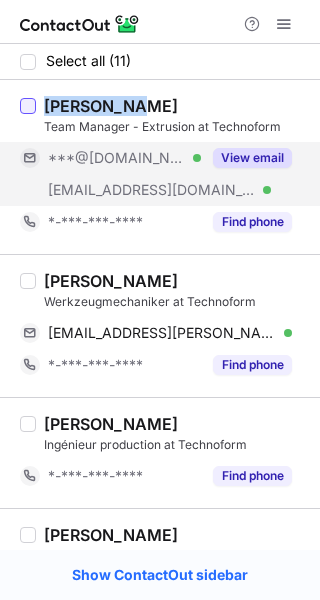 drag, startPoint x: 118, startPoint y: 105, endPoint x: 23, endPoint y: 106, distance: 95.005264 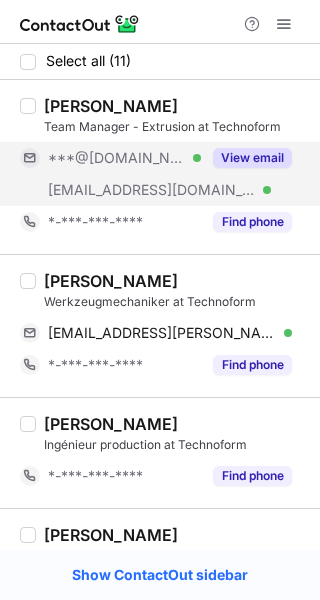 click on "Dr. Aniket Raje Team Manager - Extrusion at Technoform ***@live.com Verified ***@technoform.com Verified View email *-***-***-**** Find phone" at bounding box center (160, 167) 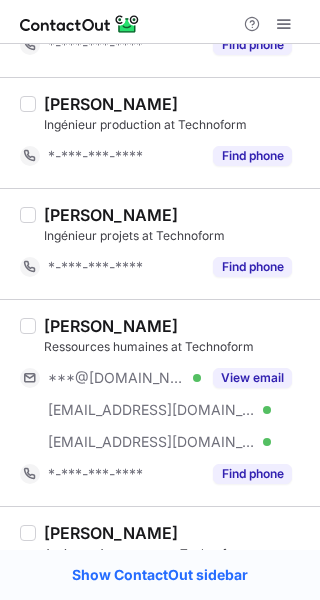 scroll, scrollTop: 360, scrollLeft: 0, axis: vertical 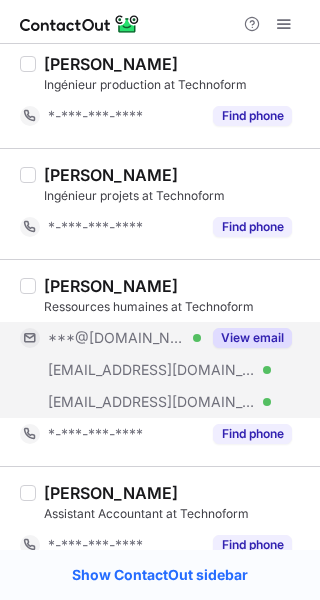 click on "View email" at bounding box center (252, 338) 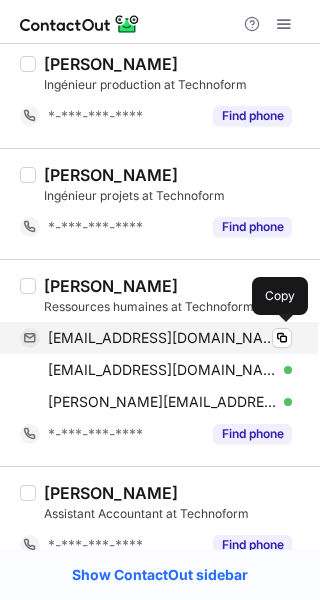 click on "hbrahy@gmail.com" at bounding box center [162, 338] 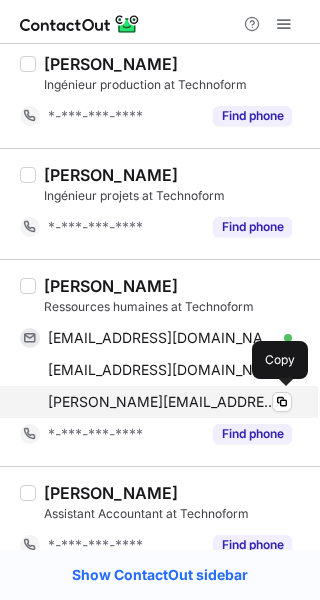 click on "helene.brahy@technoform.com" at bounding box center [162, 402] 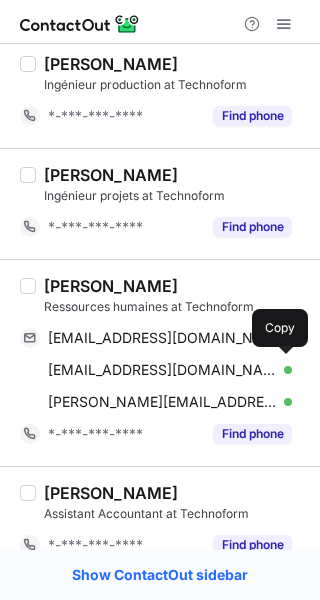 click on "Hélène Brahy" at bounding box center (111, 286) 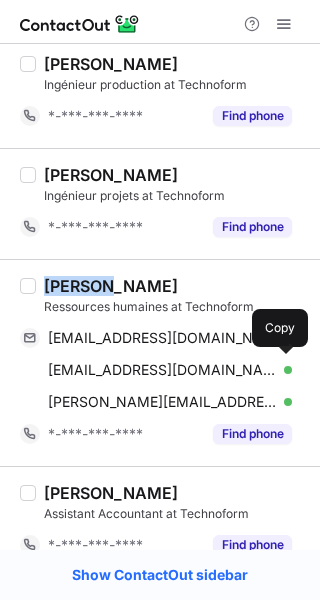 click on "Hélène Brahy" at bounding box center [111, 286] 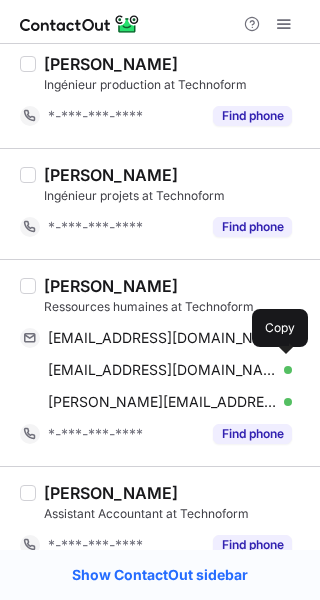 click on "Hélène Brahy Ressources humaines at Technoform hbrahy@gmail.com Verified Copy hbrahy@ulb.ac.be Verified Copy helene.brahy@technoform.com Verified Copy *-***-***-**** Find phone" at bounding box center [160, 362] 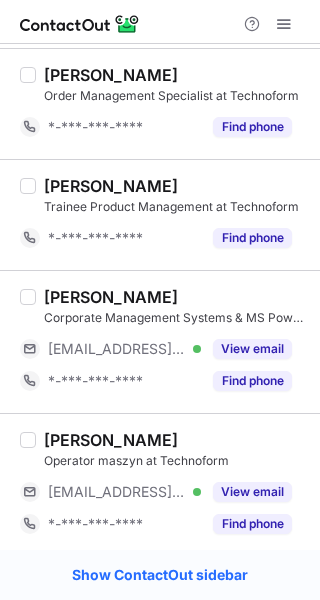 scroll, scrollTop: 1004, scrollLeft: 0, axis: vertical 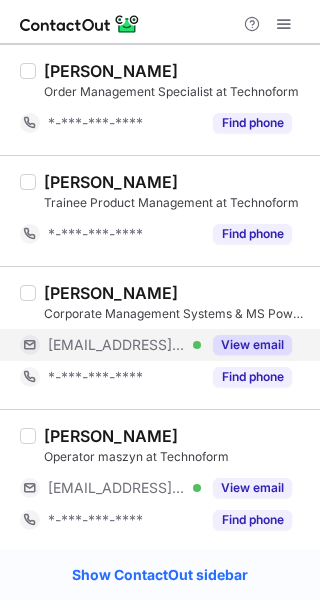 click on "View email" at bounding box center [252, 345] 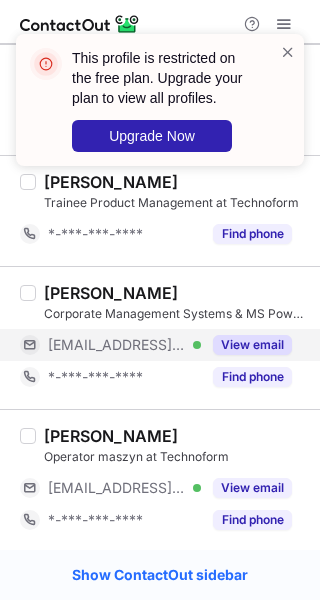 click on "Hannah Sommer" at bounding box center (111, 293) 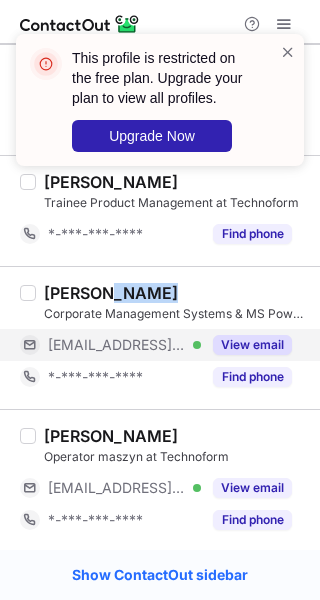 click on "Hannah Sommer" at bounding box center (111, 293) 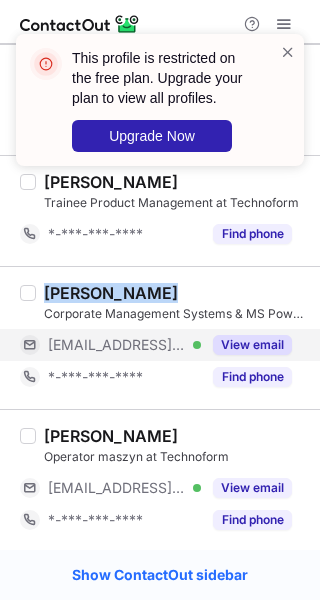 click on "Hannah Sommer" at bounding box center (111, 293) 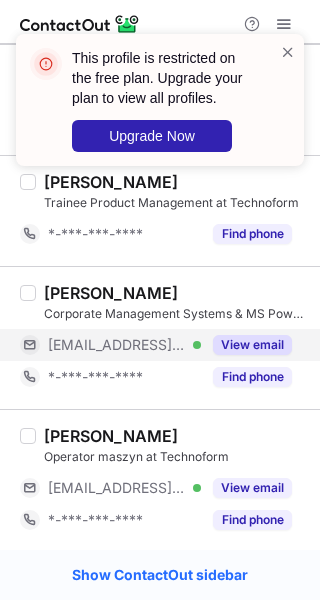 click on "Jakub Lelek" at bounding box center (176, 436) 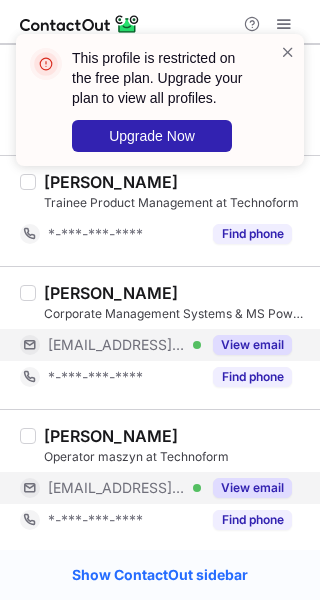 click on "View email" at bounding box center [252, 488] 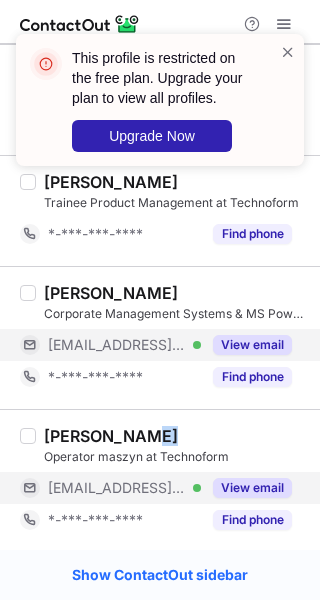 click on "Jakub Lelek" at bounding box center [176, 436] 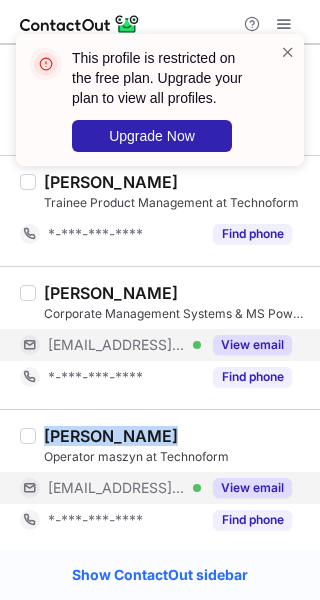 click on "Jakub Lelek" at bounding box center [176, 436] 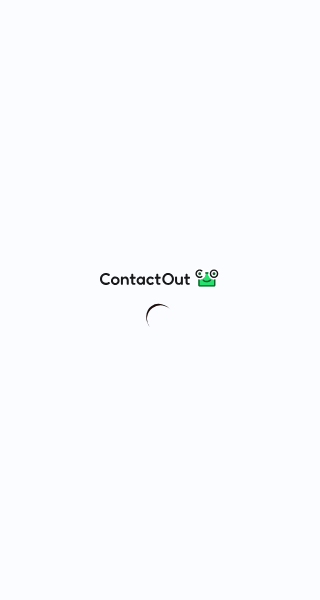 scroll, scrollTop: 0, scrollLeft: 0, axis: both 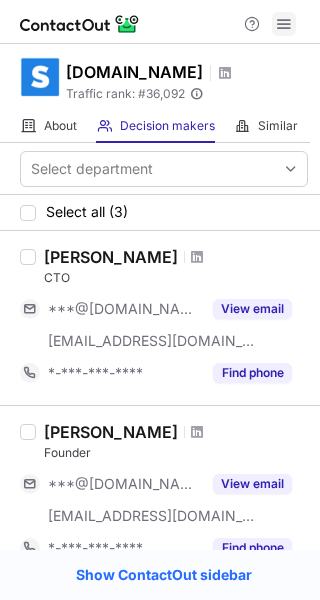 click at bounding box center (284, 24) 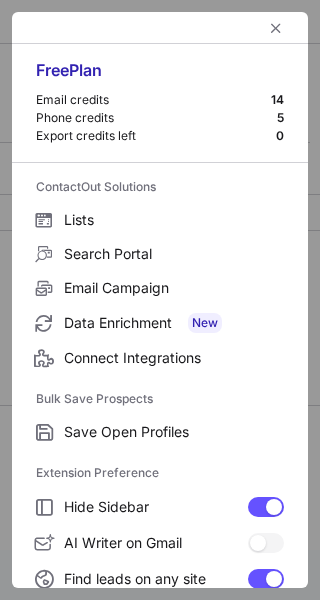 scroll, scrollTop: 232, scrollLeft: 0, axis: vertical 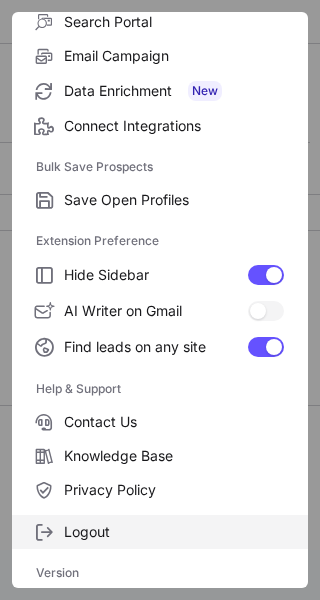 click on "Logout" at bounding box center [174, 532] 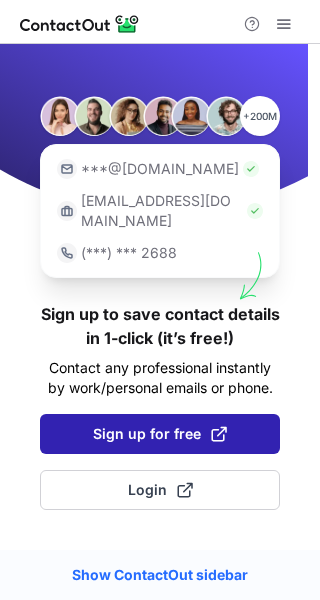 click on "Sign up for free" at bounding box center (160, 434) 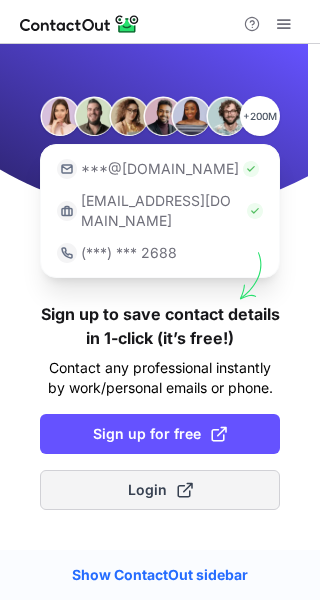 click on "Login" at bounding box center (160, 490) 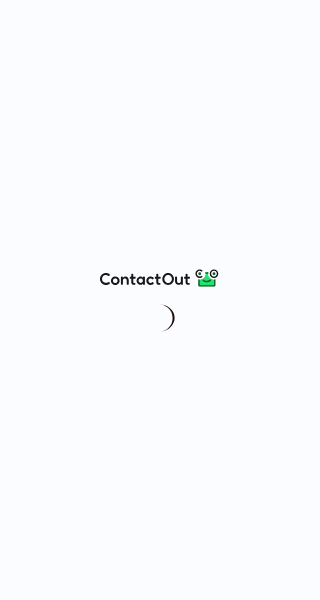 scroll, scrollTop: 0, scrollLeft: 0, axis: both 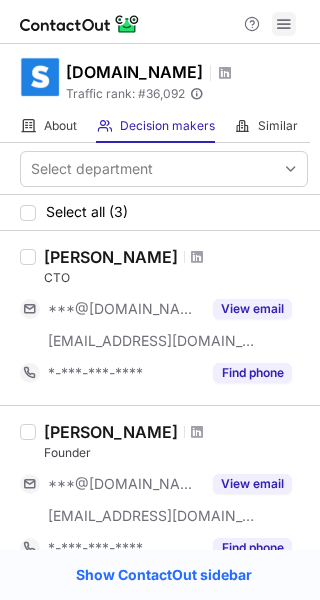 click at bounding box center (284, 24) 